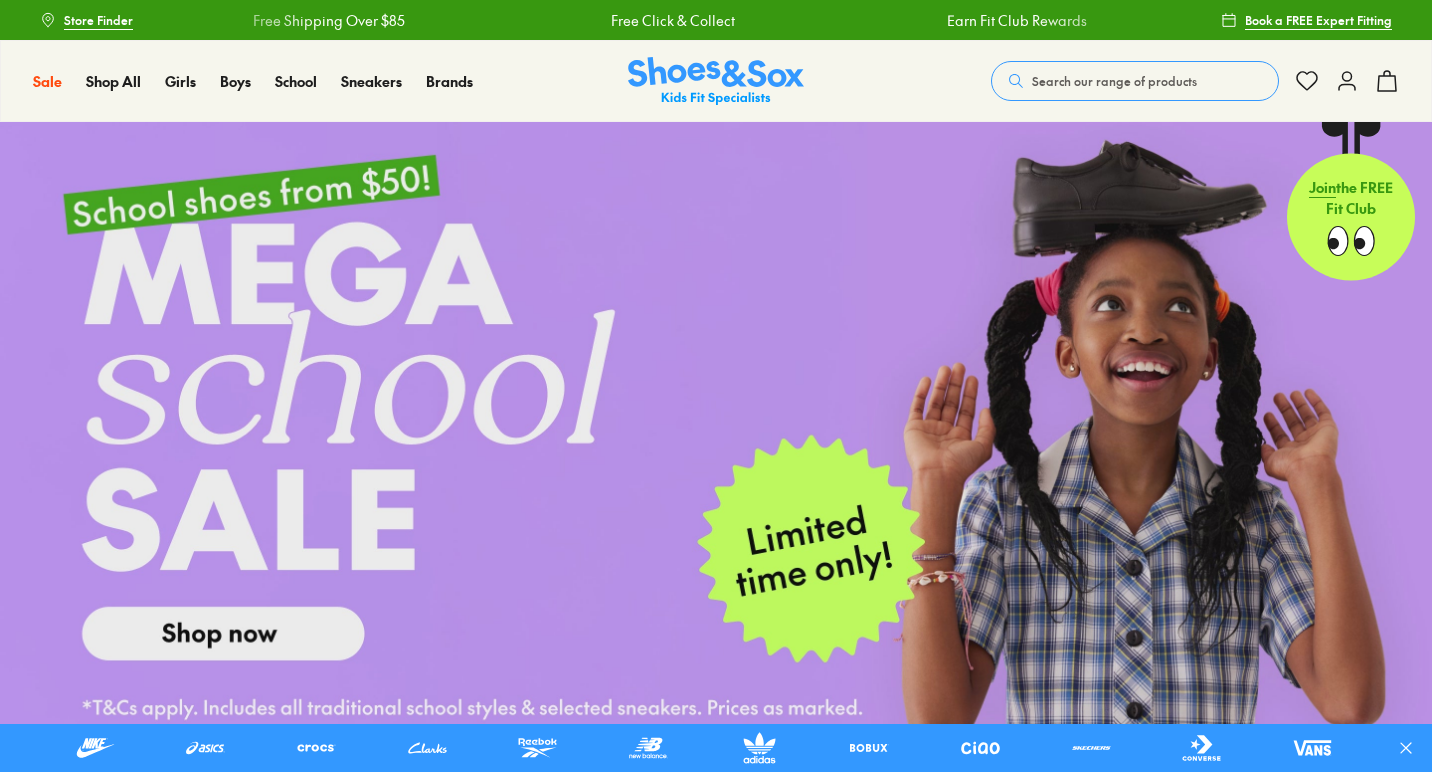 scroll, scrollTop: 0, scrollLeft: 0, axis: both 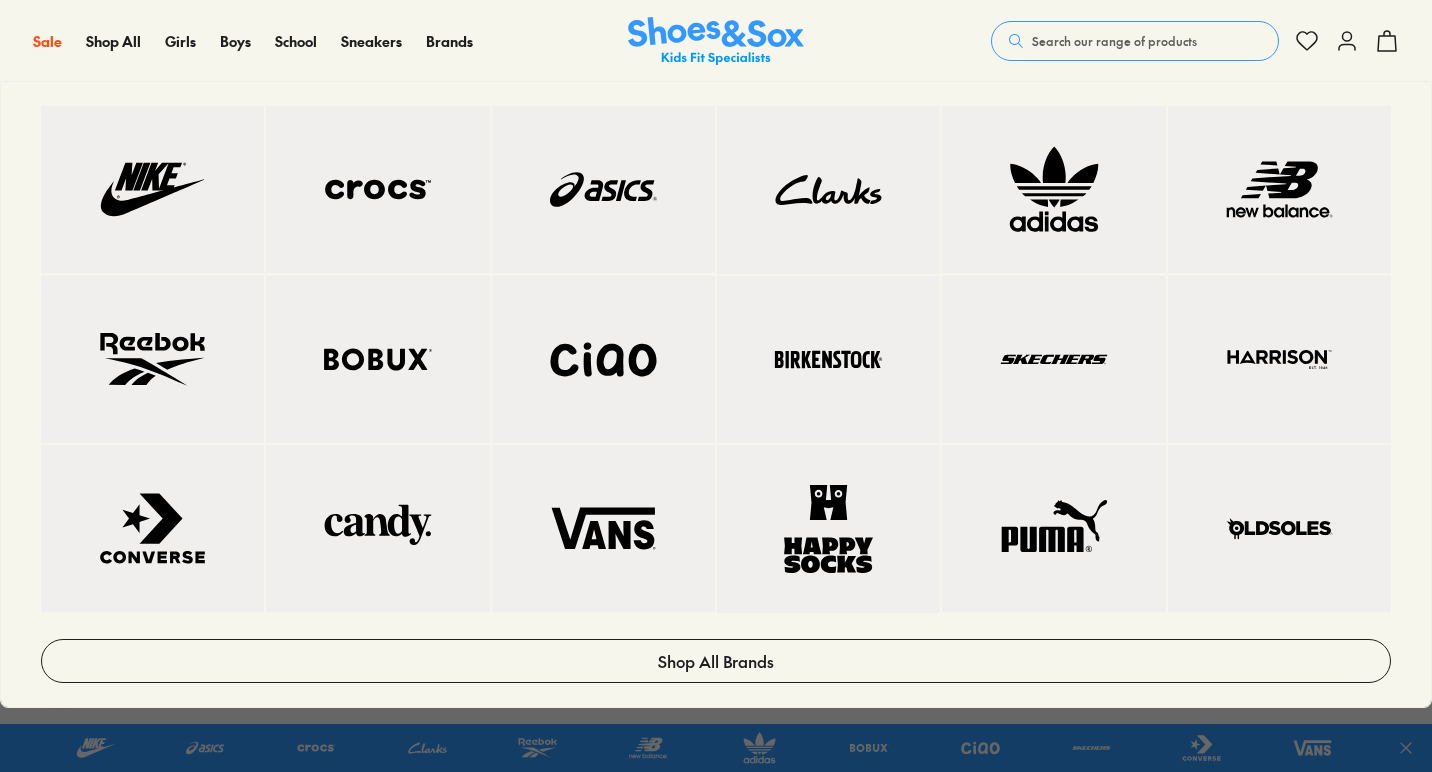 click at bounding box center [1279, 528] 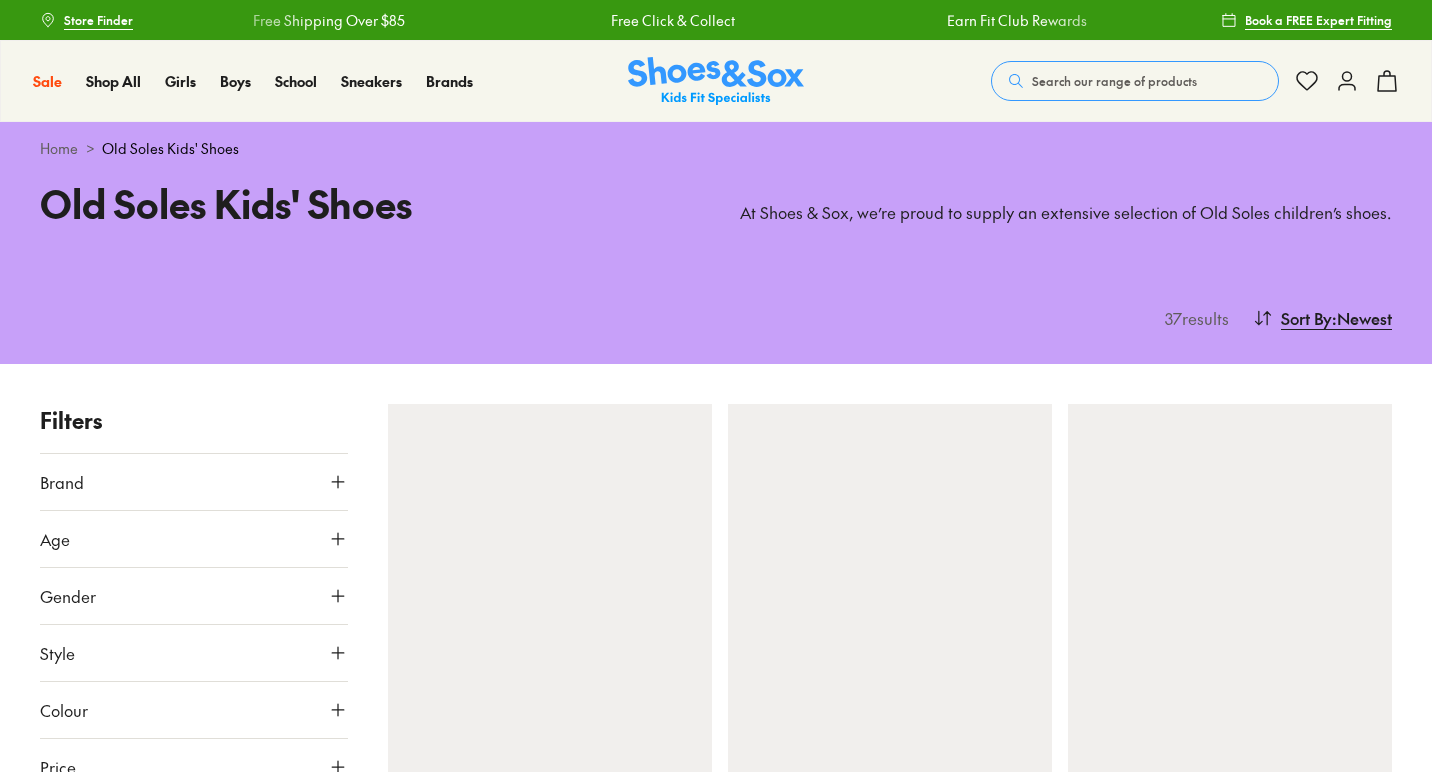 scroll, scrollTop: 0, scrollLeft: 0, axis: both 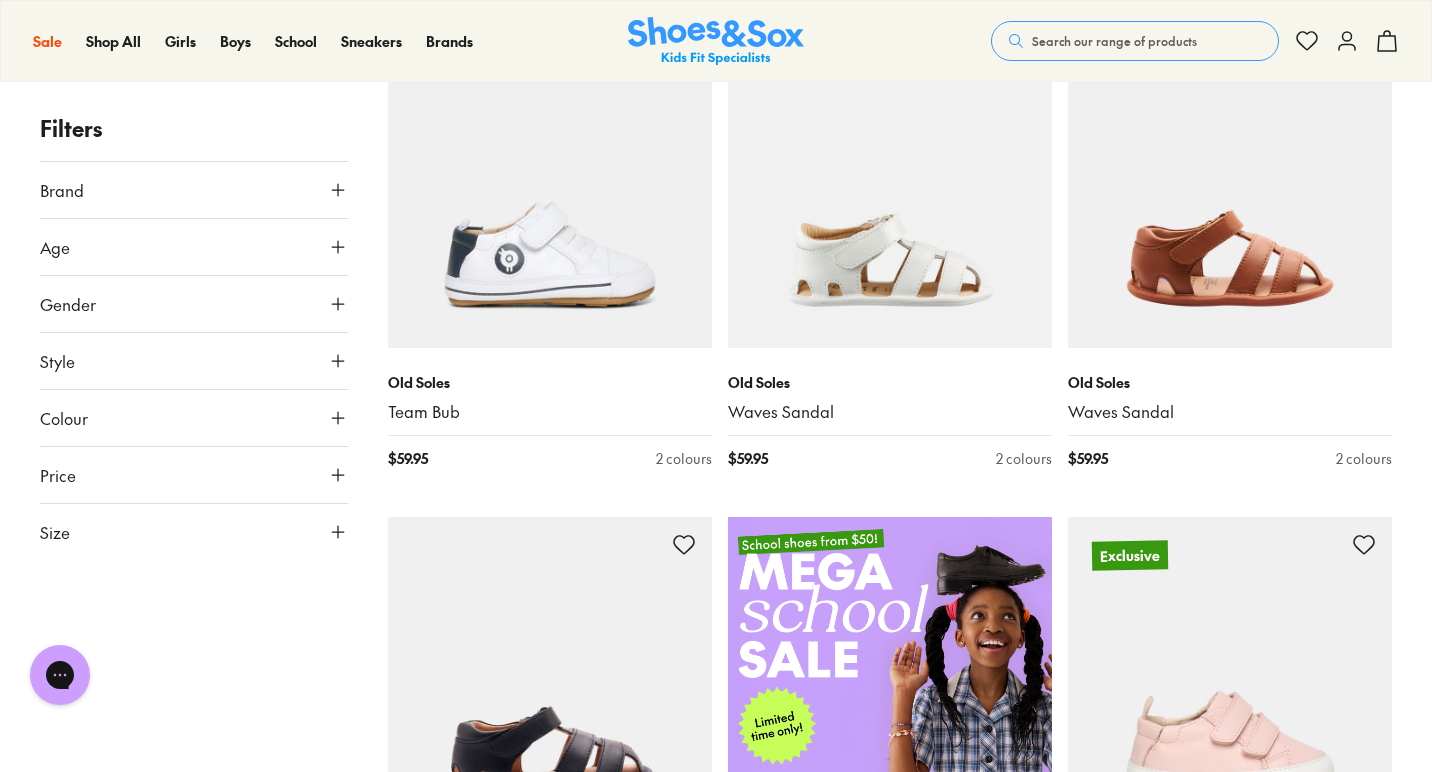 click 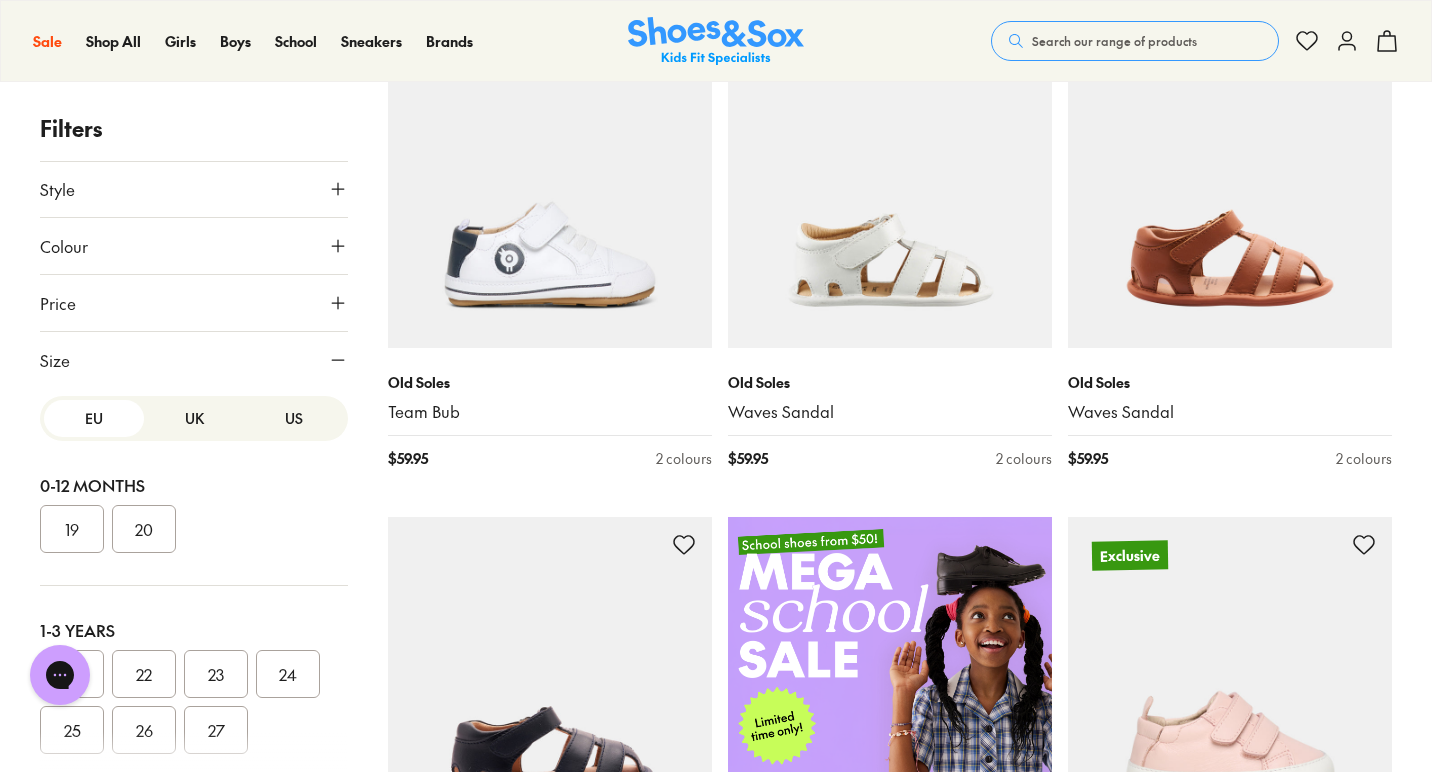 scroll, scrollTop: 175, scrollLeft: 0, axis: vertical 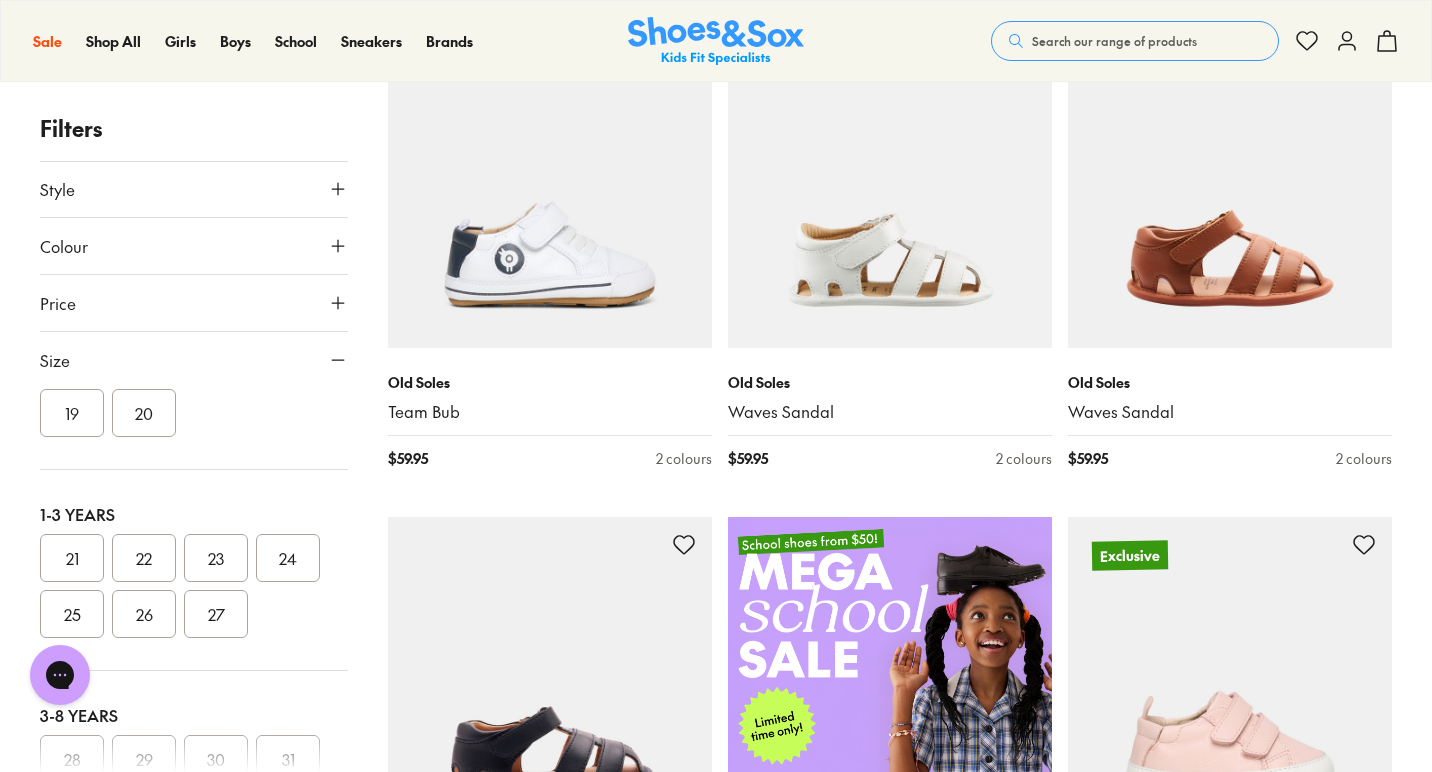 click on "21" at bounding box center [72, 558] 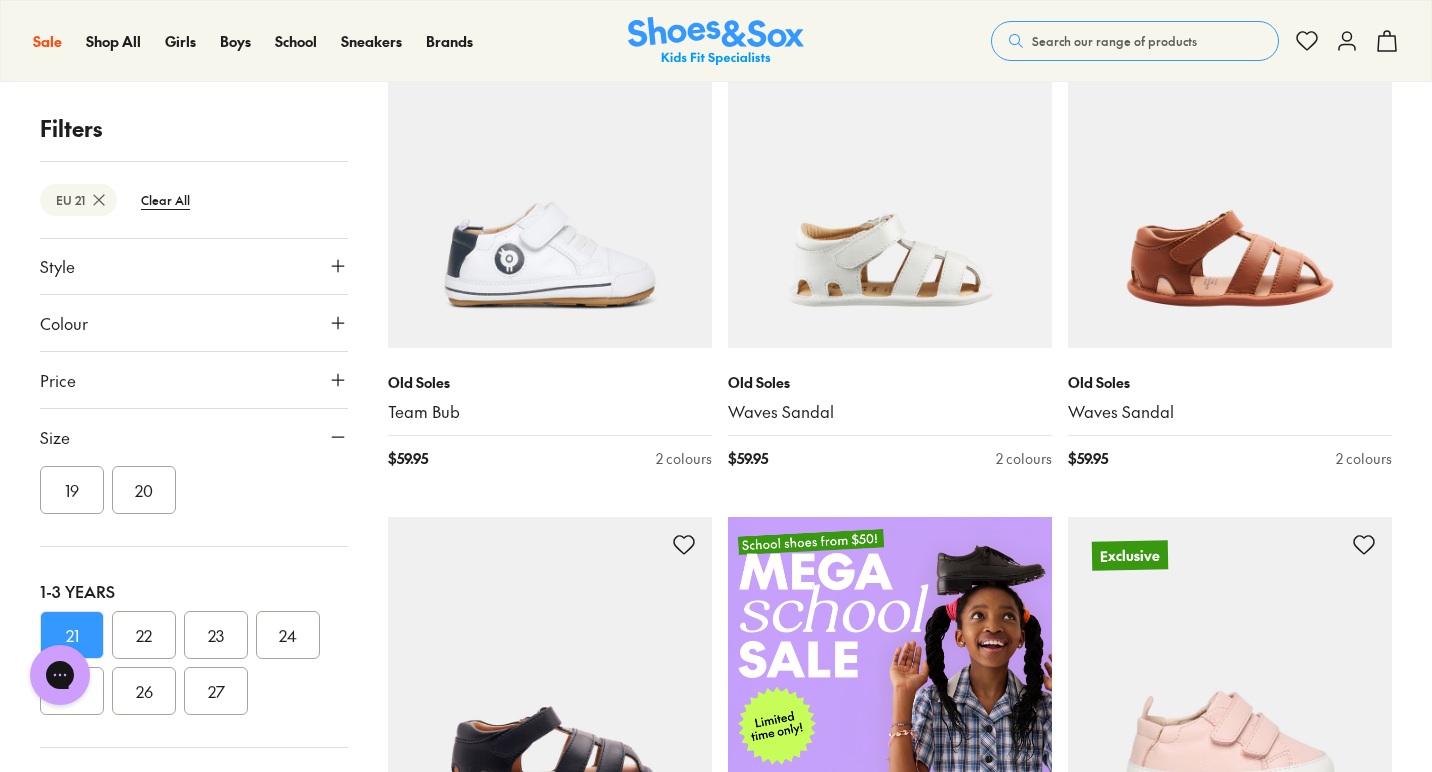 scroll, scrollTop: 119, scrollLeft: 0, axis: vertical 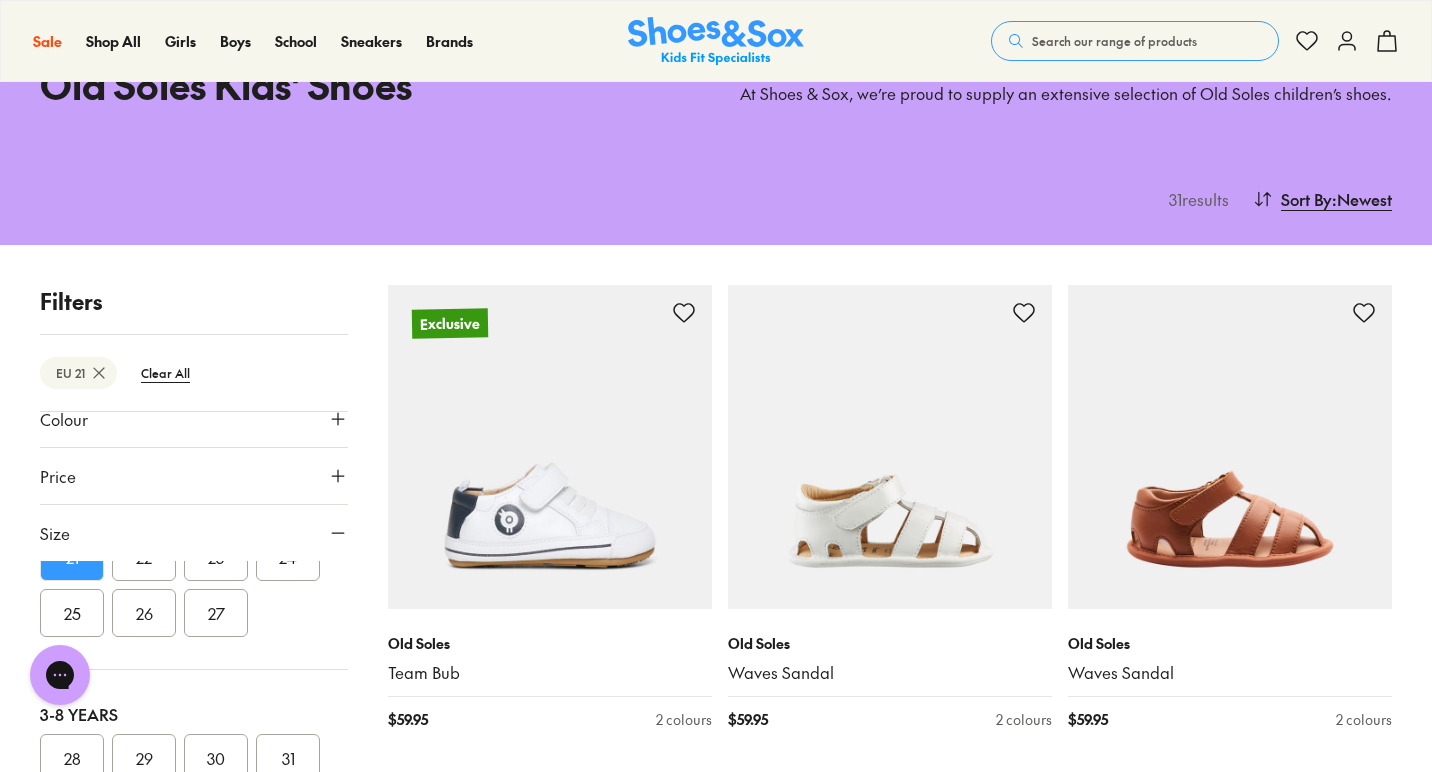click on "22" at bounding box center [144, 557] 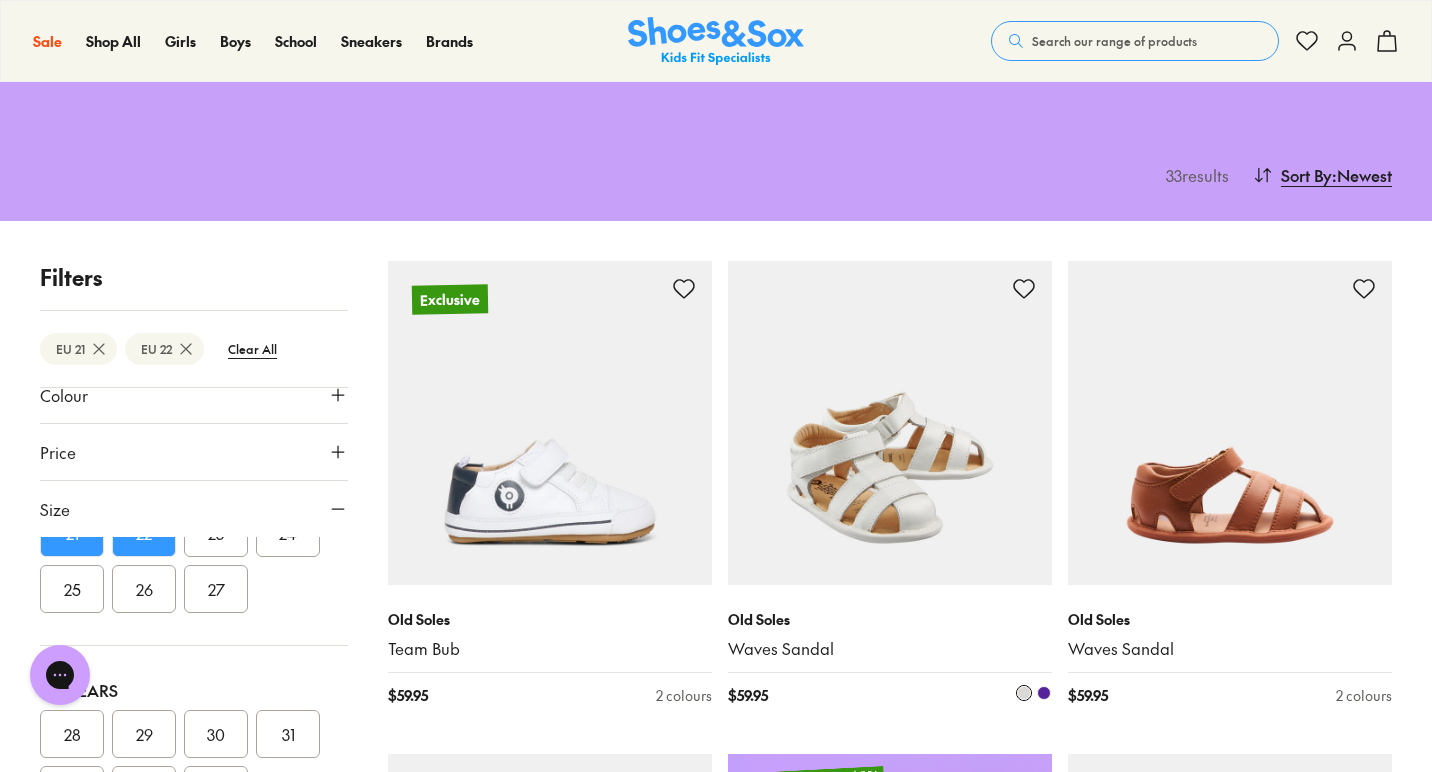 scroll, scrollTop: 205, scrollLeft: 0, axis: vertical 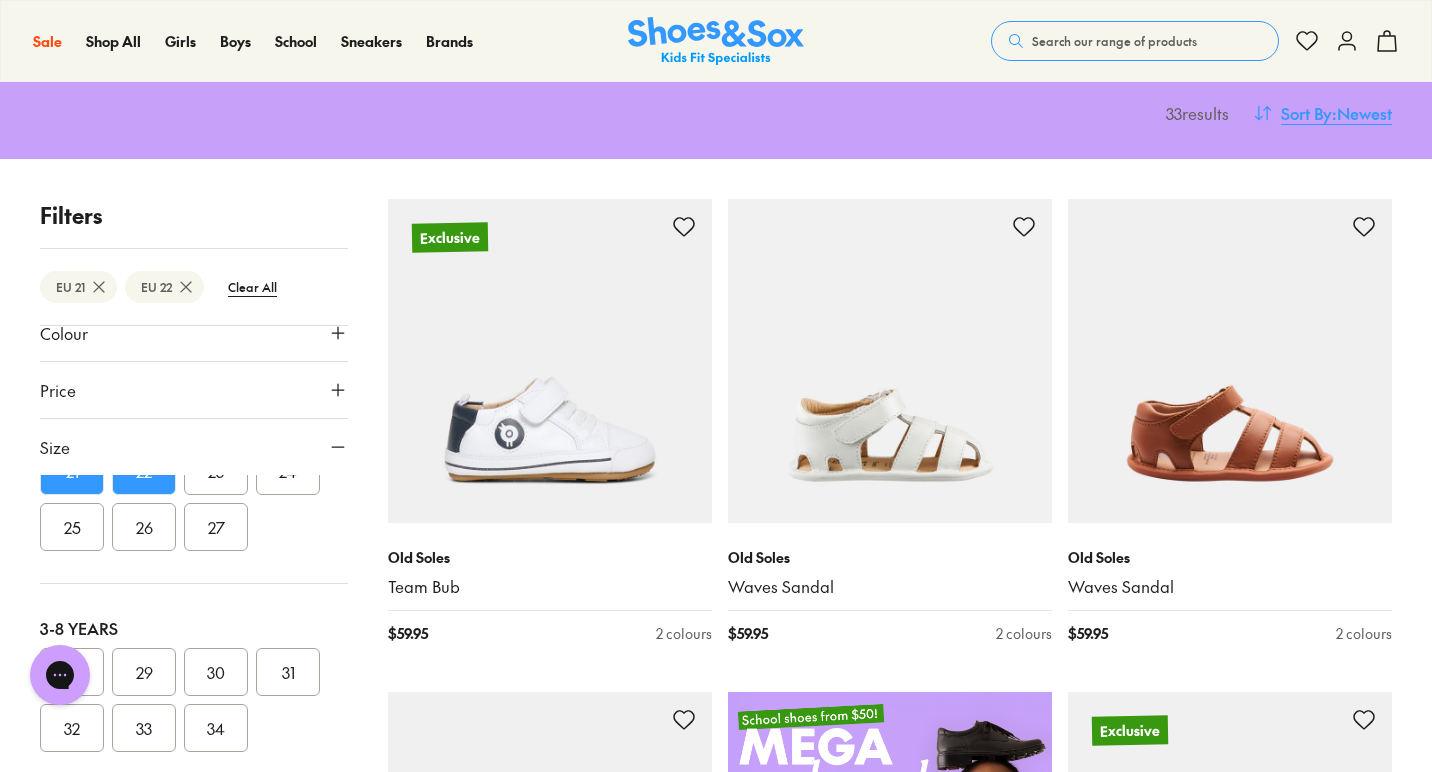 click on "Sort By" at bounding box center (1306, 113) 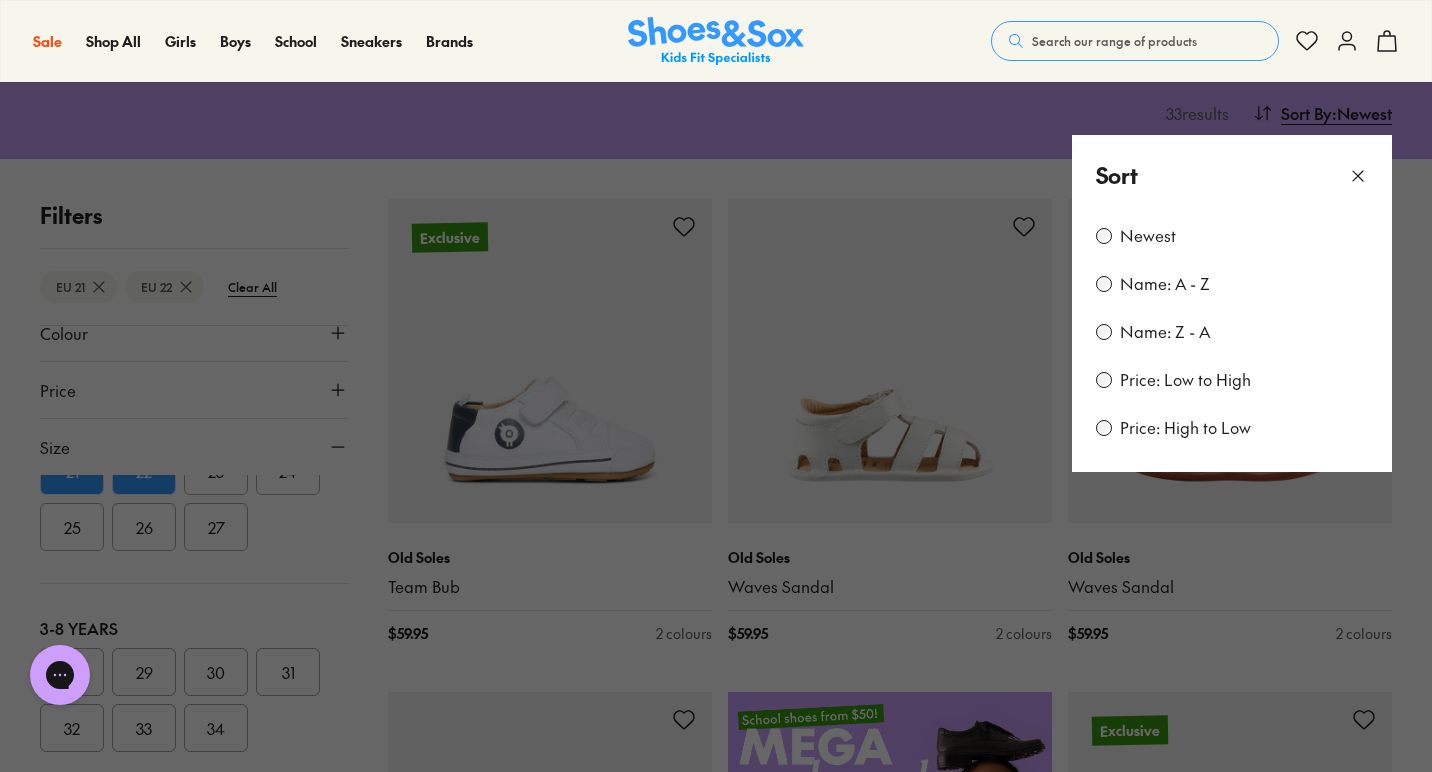click on "Price: Low to High" at bounding box center [1185, 380] 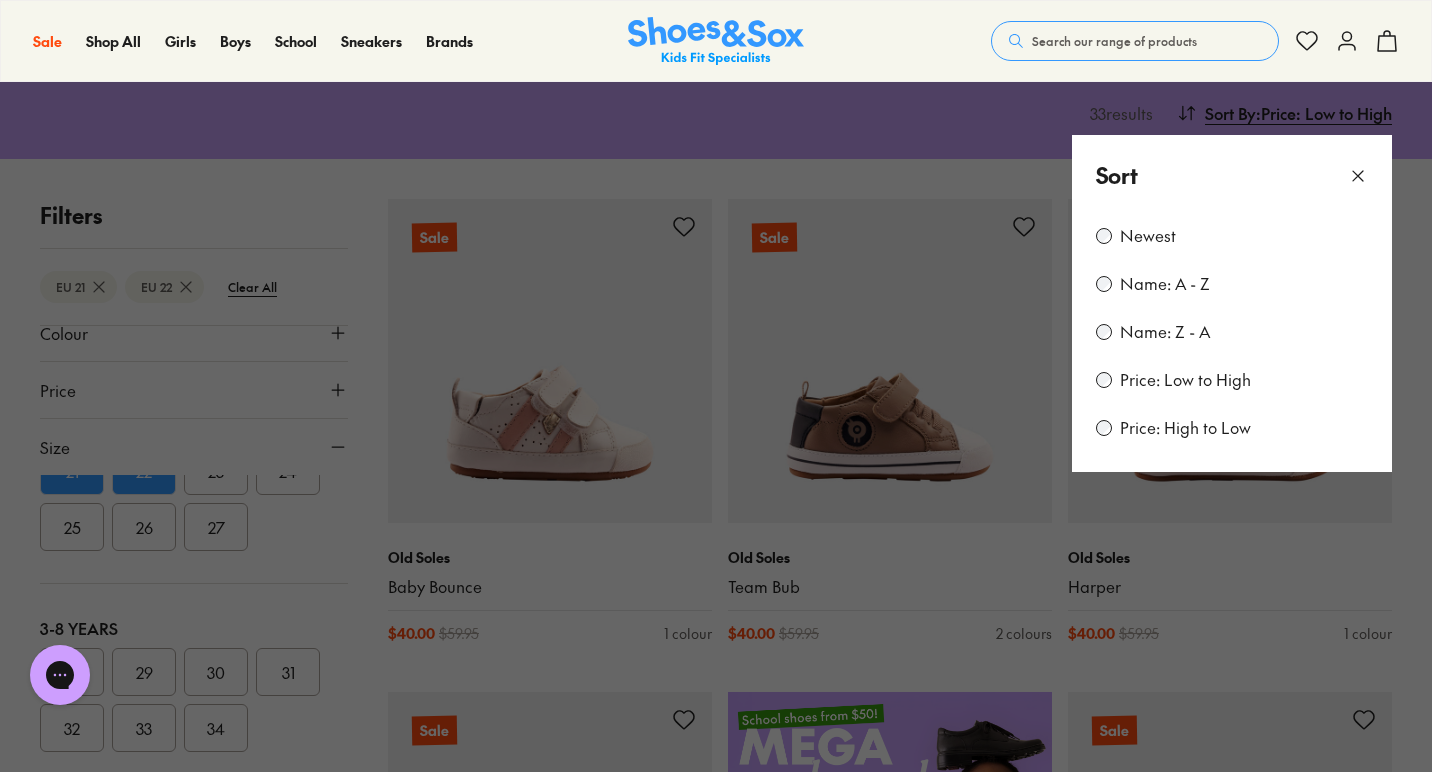 click at bounding box center (716, 386) 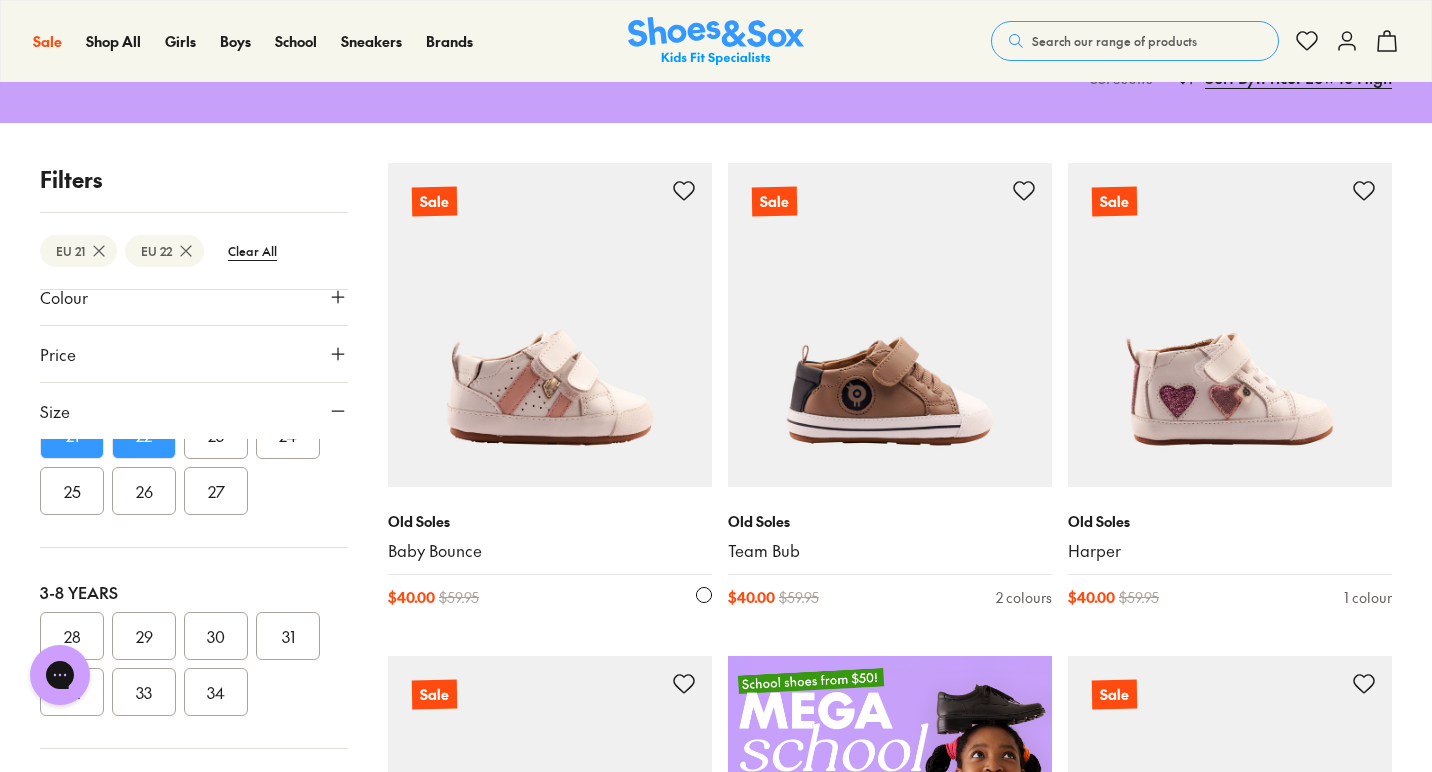 scroll, scrollTop: 232, scrollLeft: 0, axis: vertical 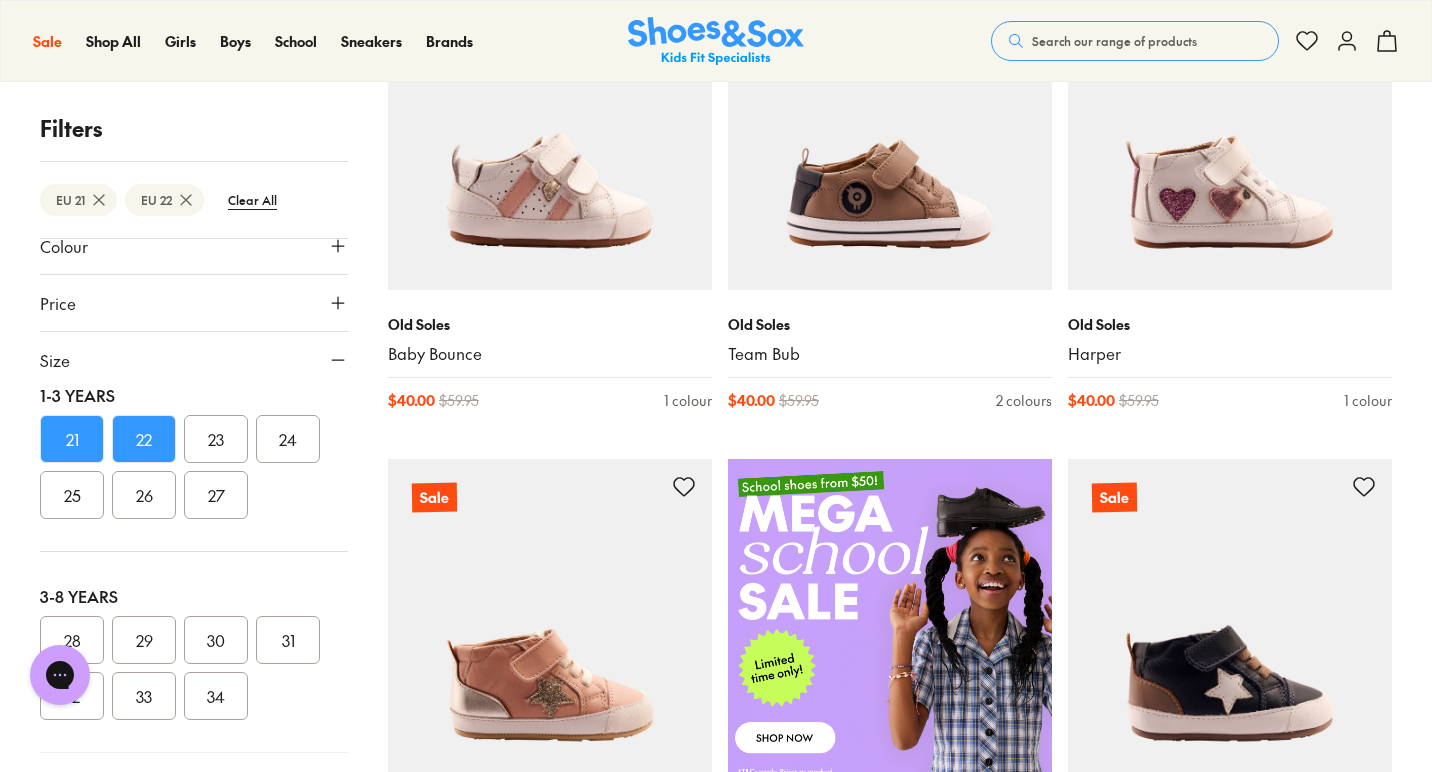 click on "22" at bounding box center (144, 439) 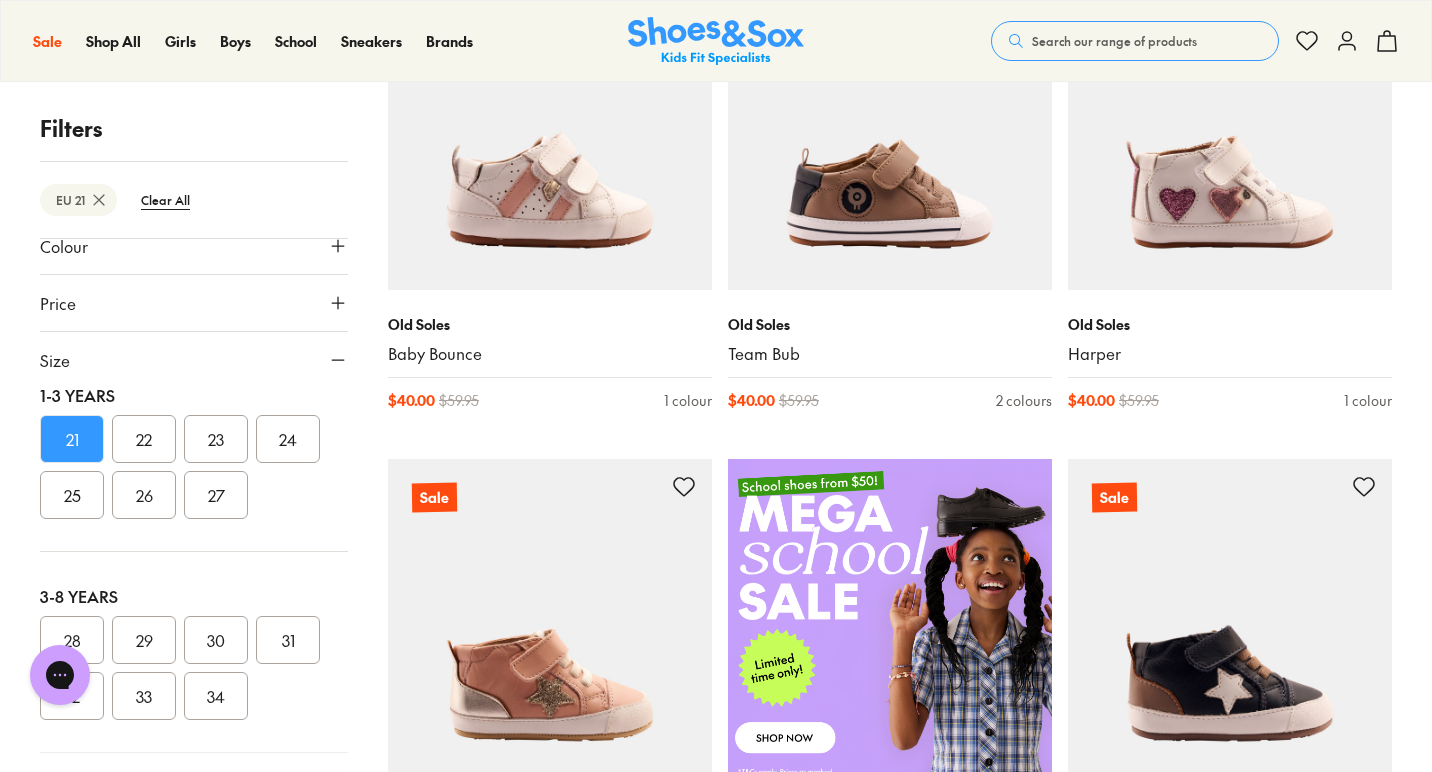 scroll, scrollTop: 121, scrollLeft: 0, axis: vertical 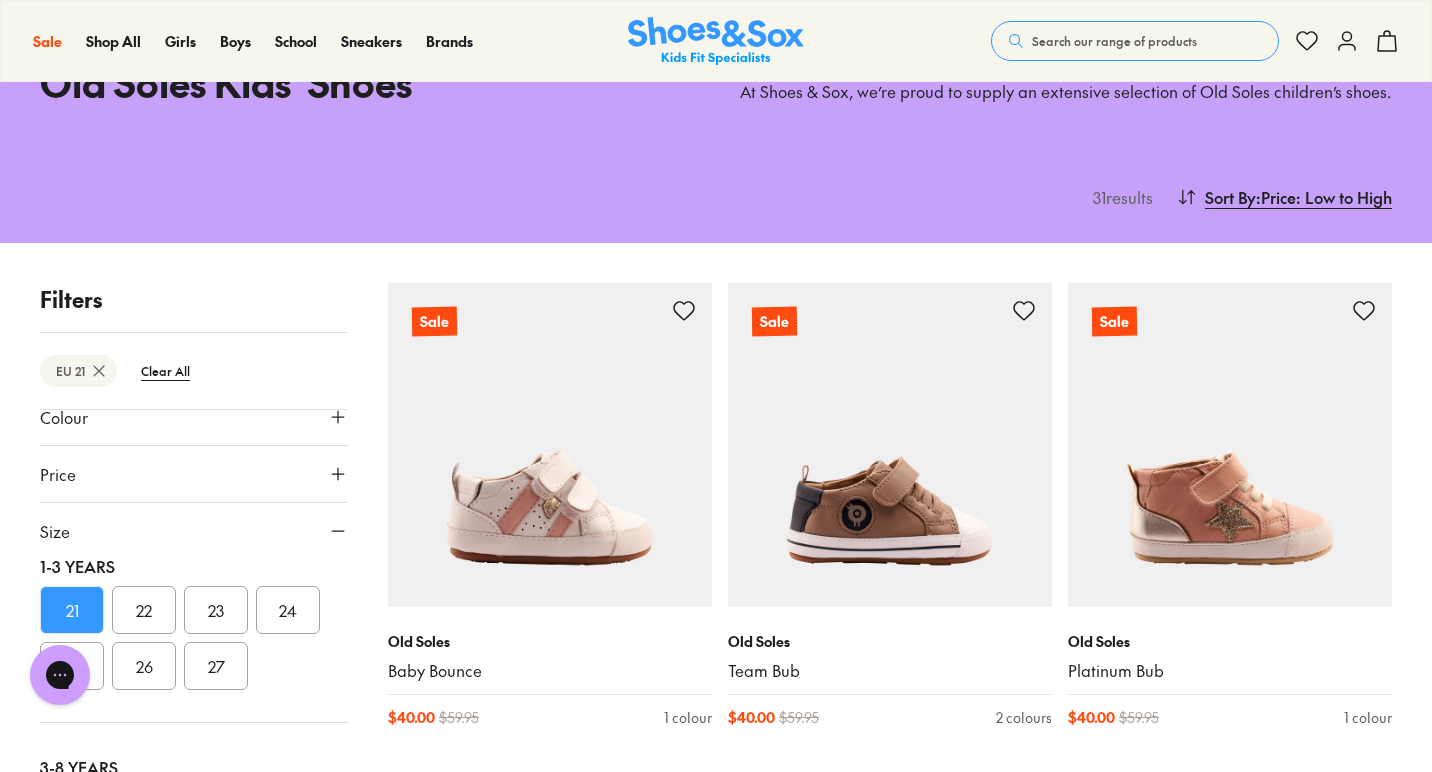 click on "21" at bounding box center (72, 610) 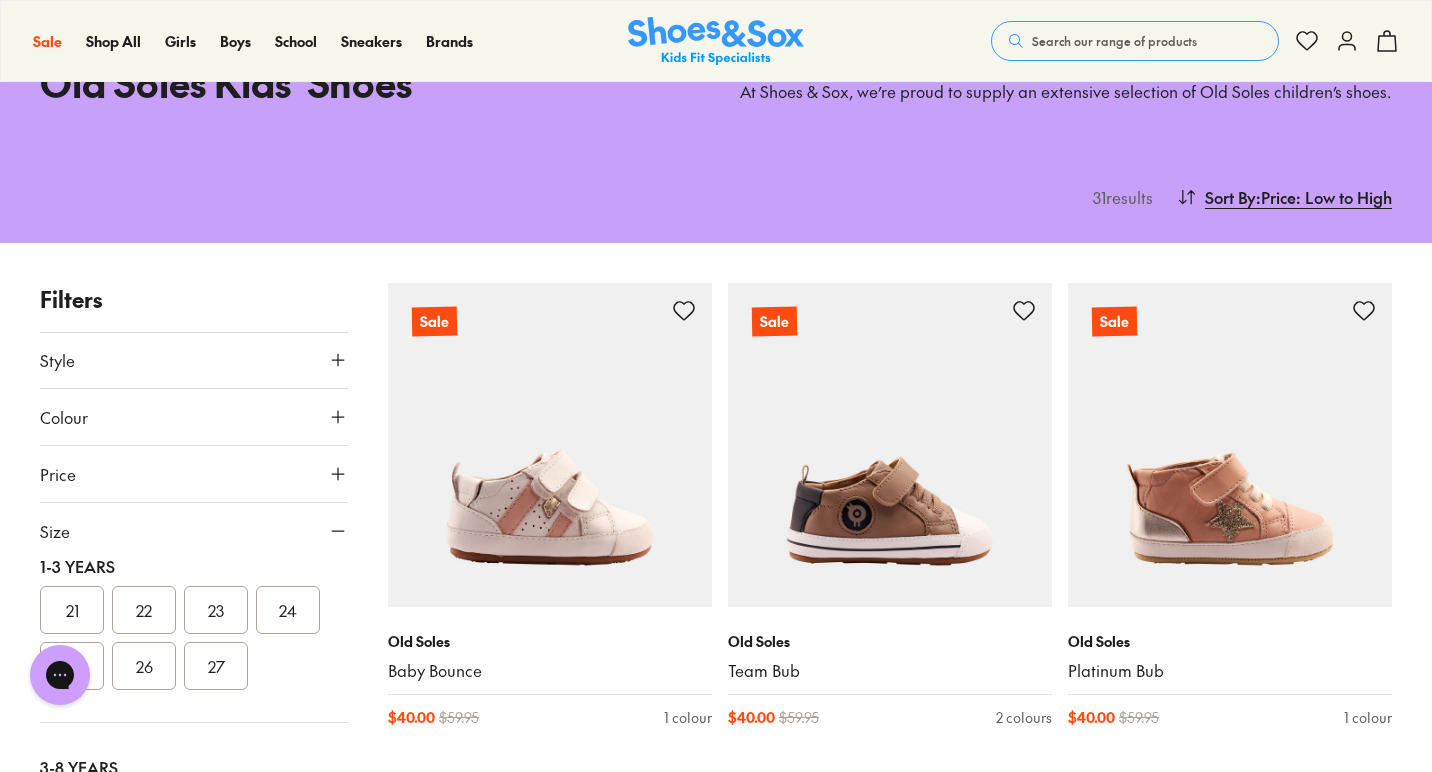 scroll, scrollTop: 172, scrollLeft: 0, axis: vertical 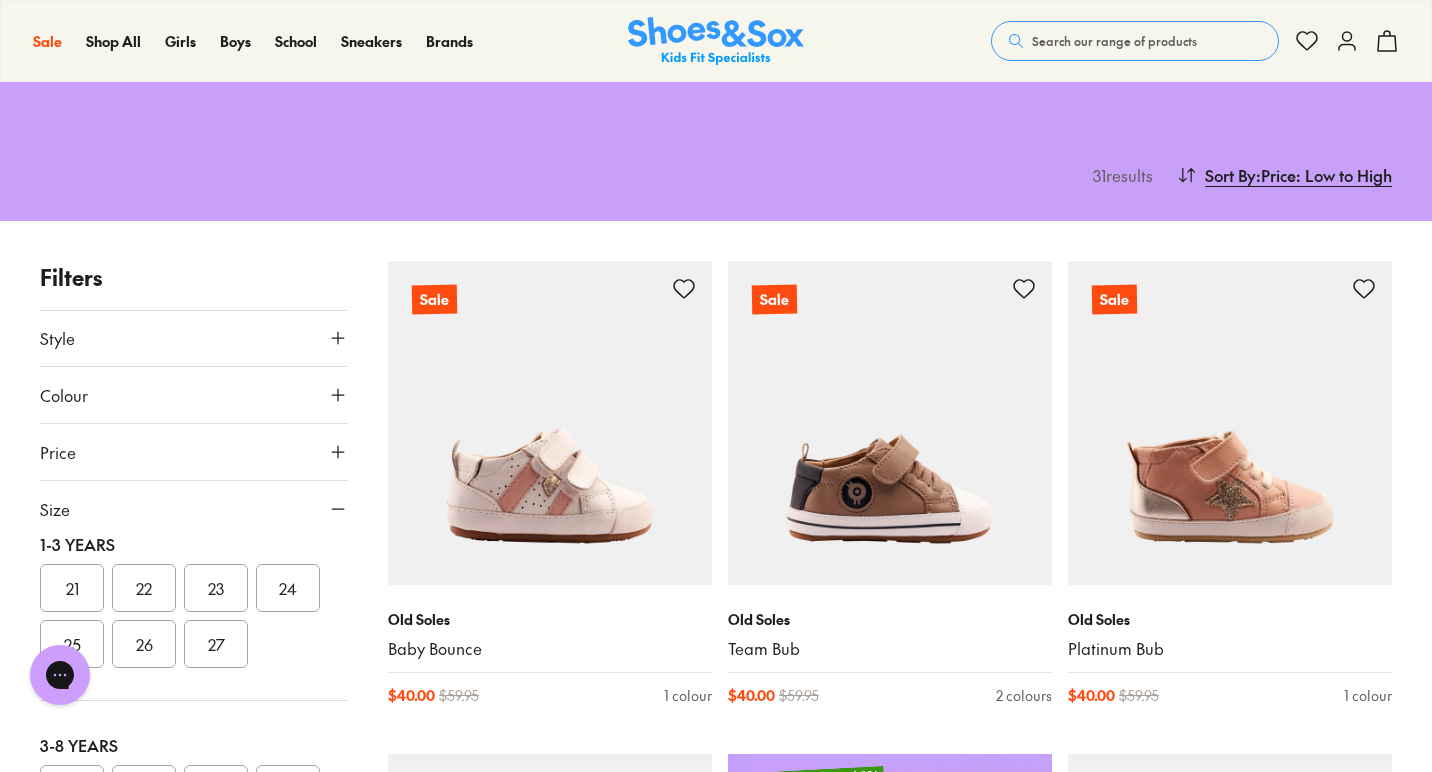 click on "23" at bounding box center [216, 588] 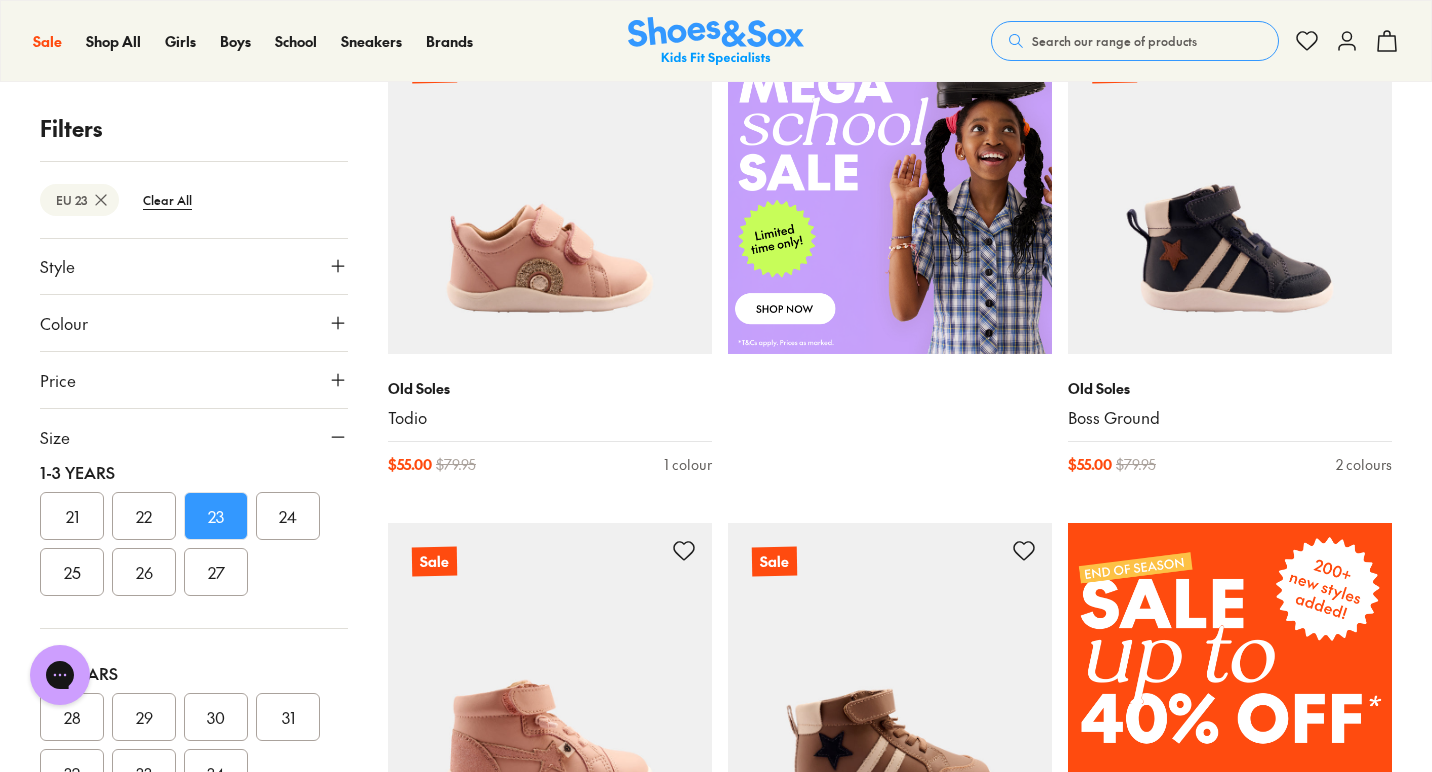 scroll, scrollTop: 879, scrollLeft: 0, axis: vertical 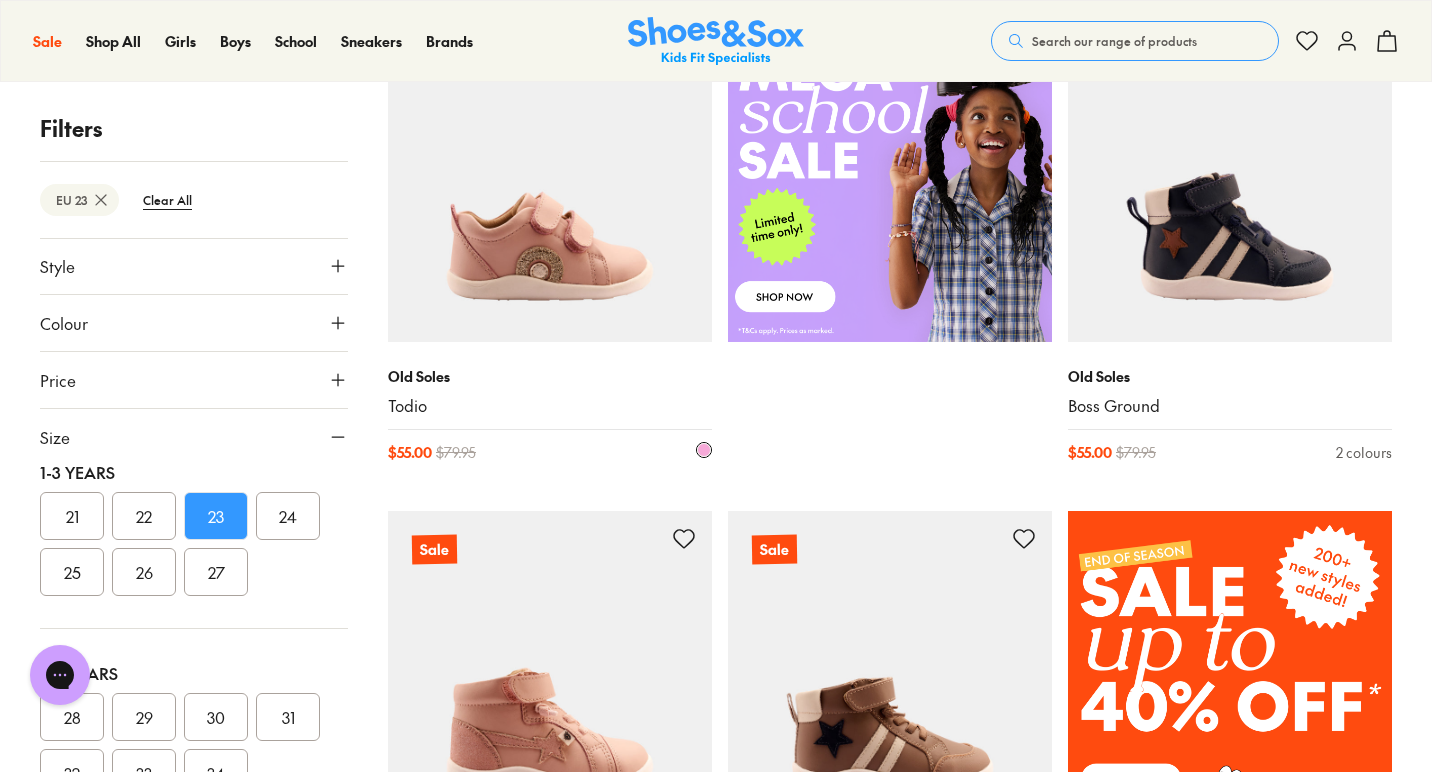 click at bounding box center [550, 180] 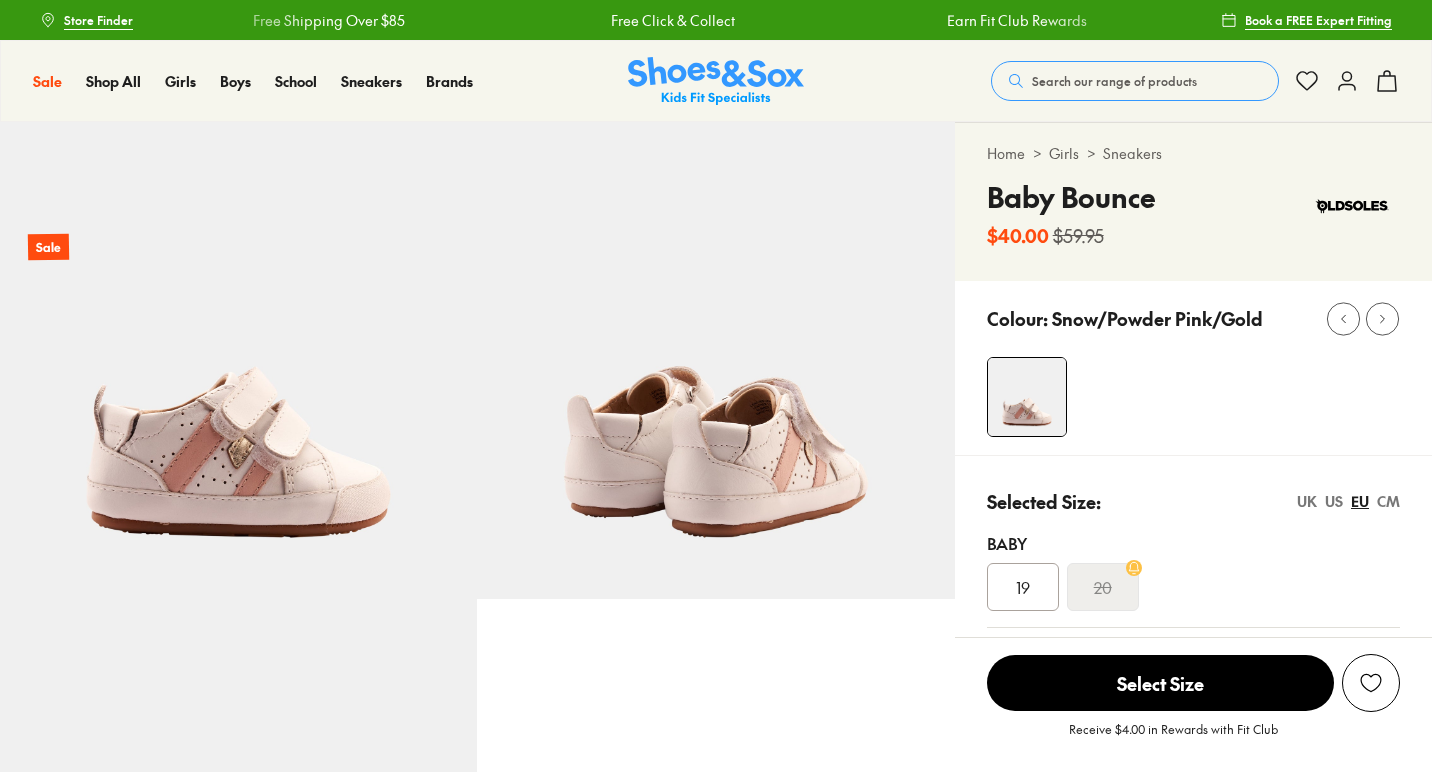 select on "*" 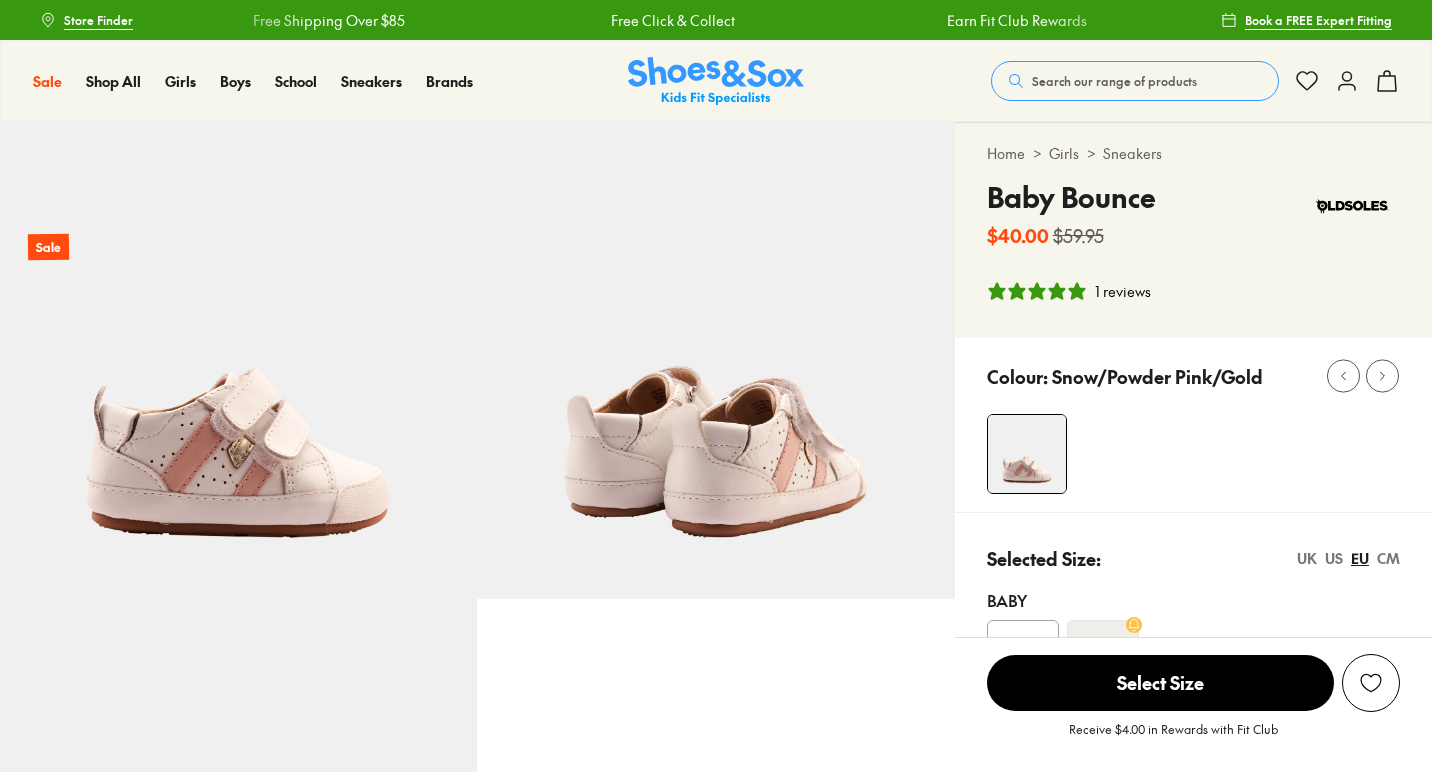 scroll, scrollTop: 0, scrollLeft: 0, axis: both 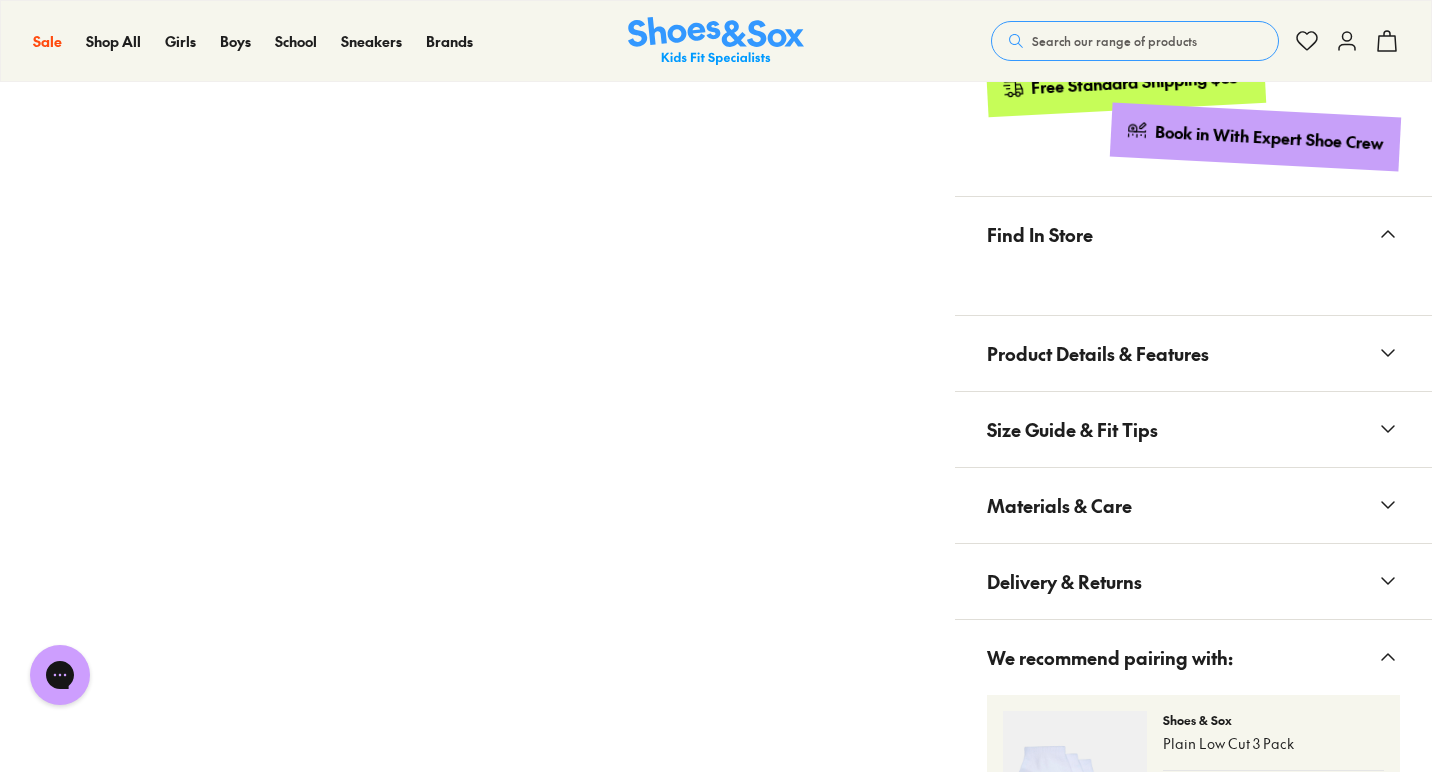 click on "Product Details & Features" at bounding box center [1098, 353] 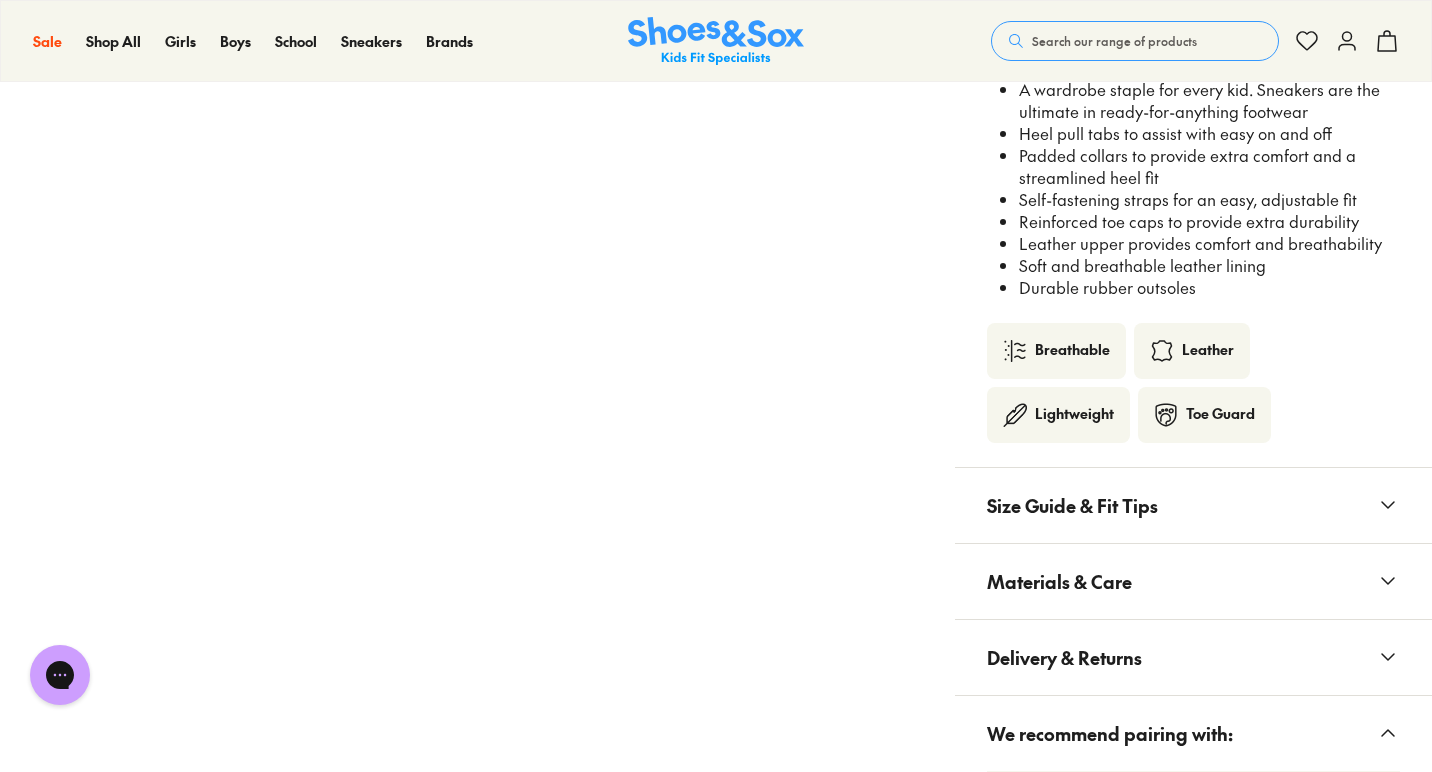 scroll, scrollTop: 1524, scrollLeft: 0, axis: vertical 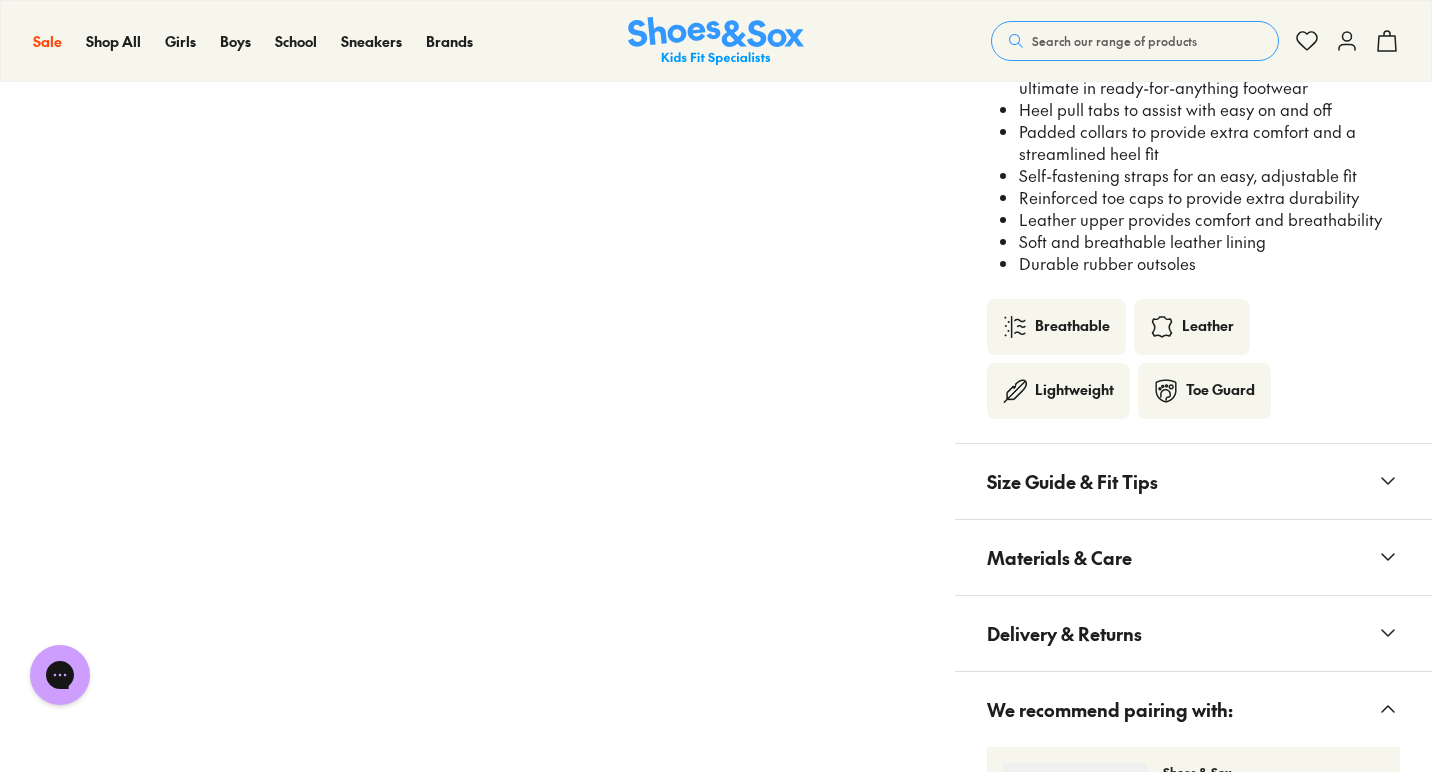 click on "Size Guide & Fit Tips" at bounding box center (1072, 481) 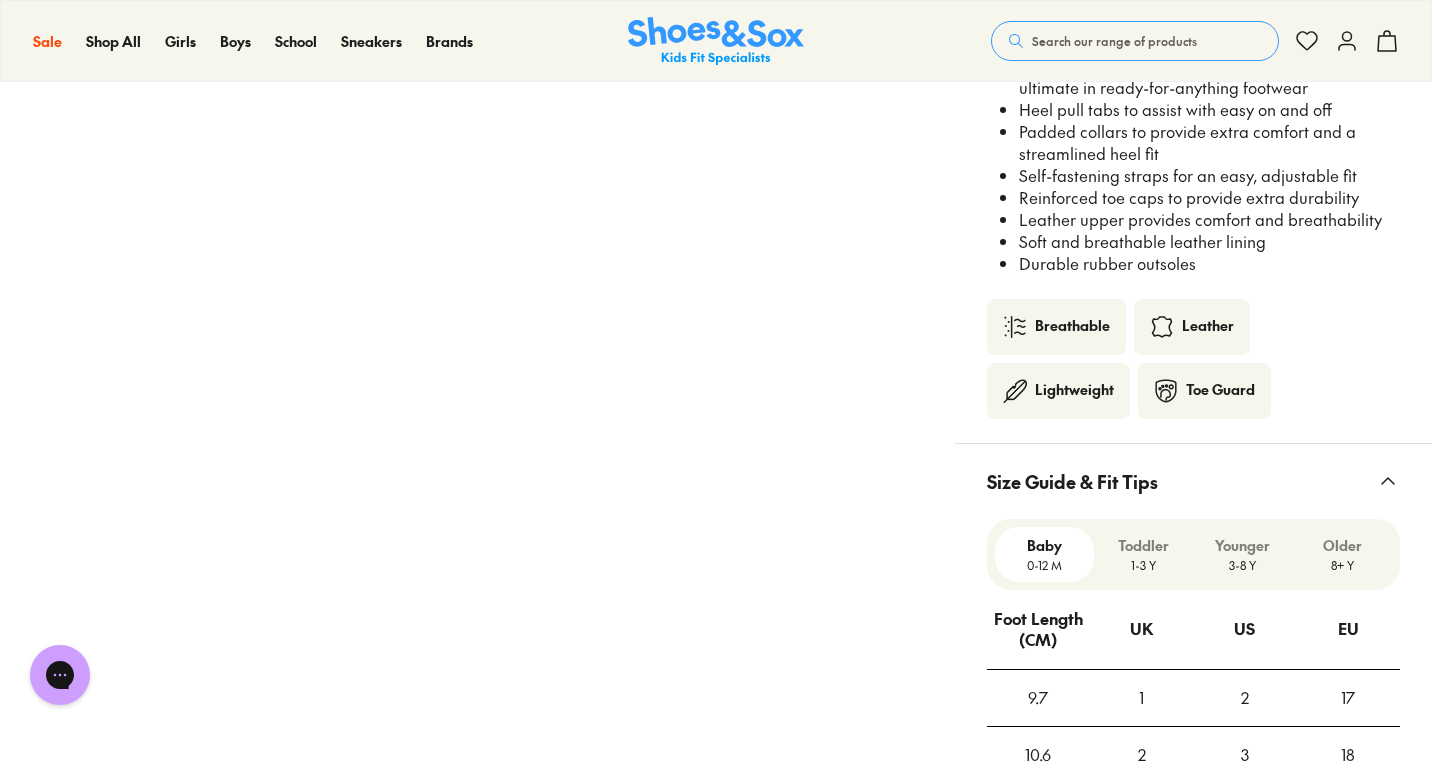click on "Size Guide & Fit Tips" at bounding box center [1072, 481] 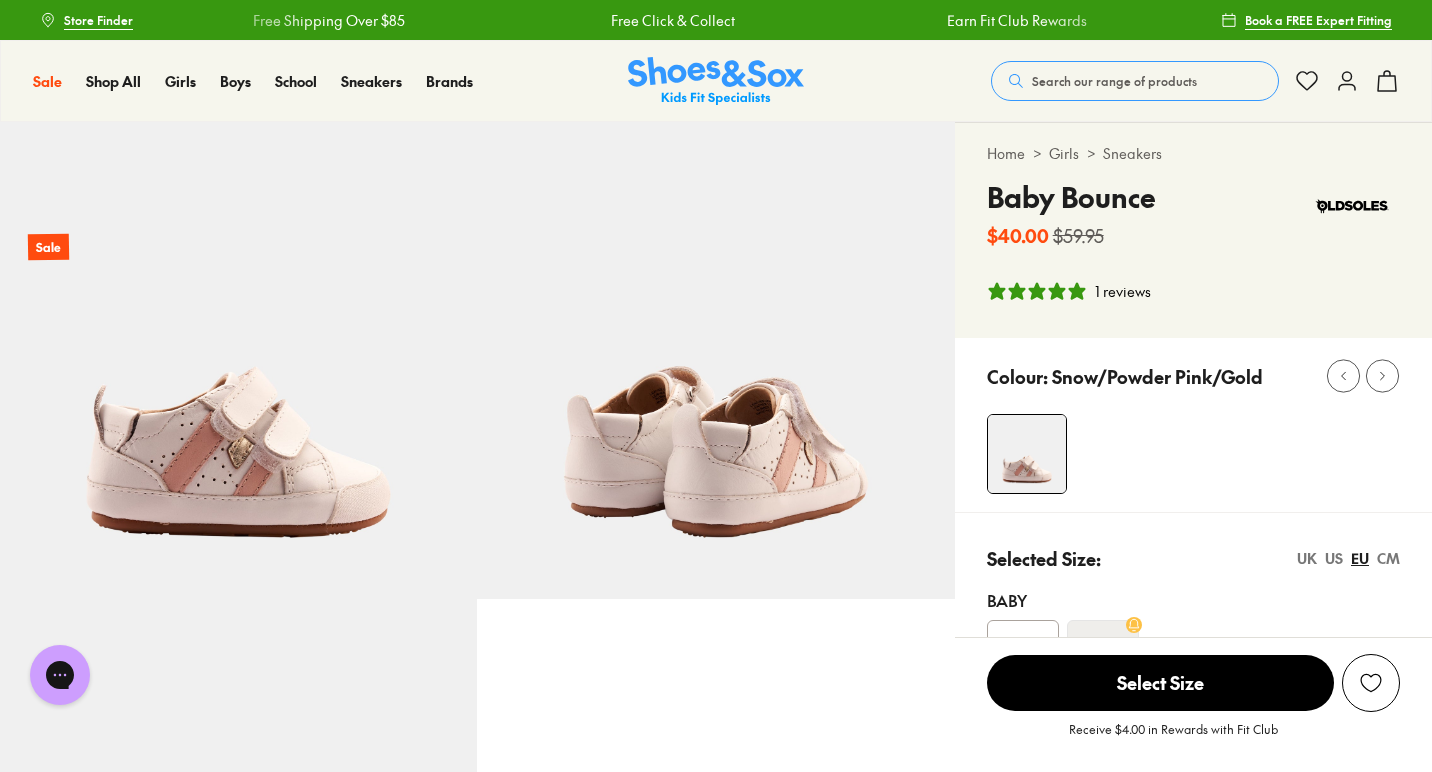 scroll, scrollTop: 0, scrollLeft: 0, axis: both 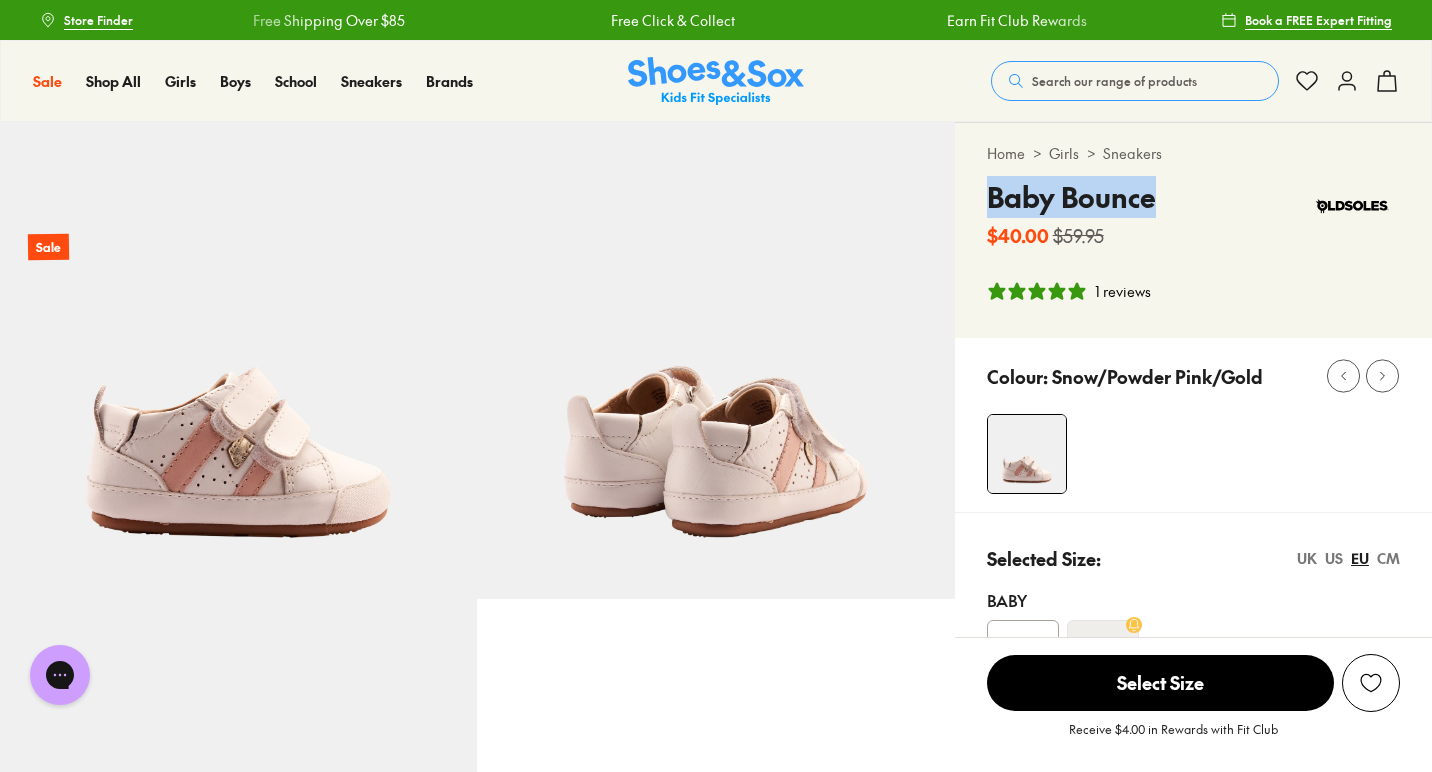 drag, startPoint x: 1162, startPoint y: 192, endPoint x: 987, endPoint y: 190, distance: 175.01143 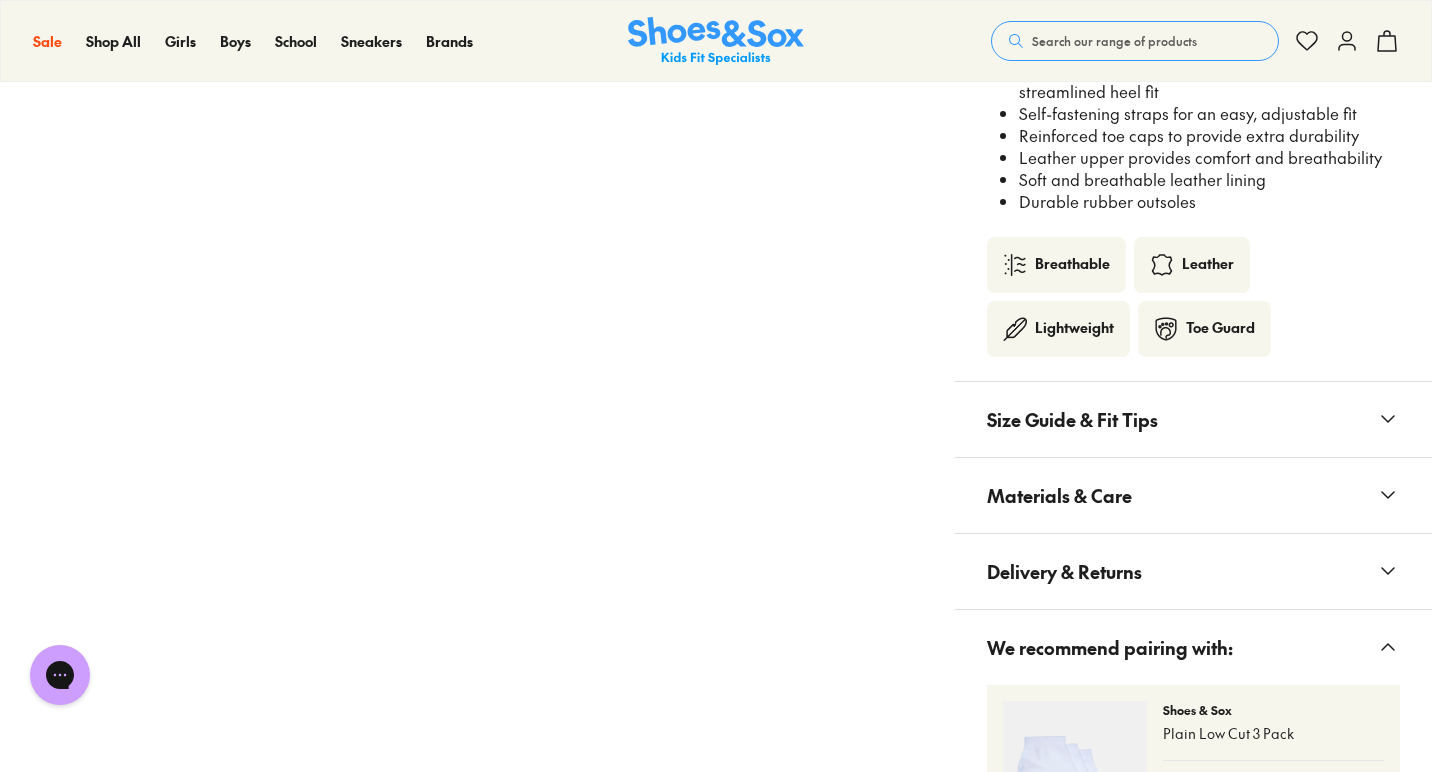 scroll, scrollTop: 1587, scrollLeft: 0, axis: vertical 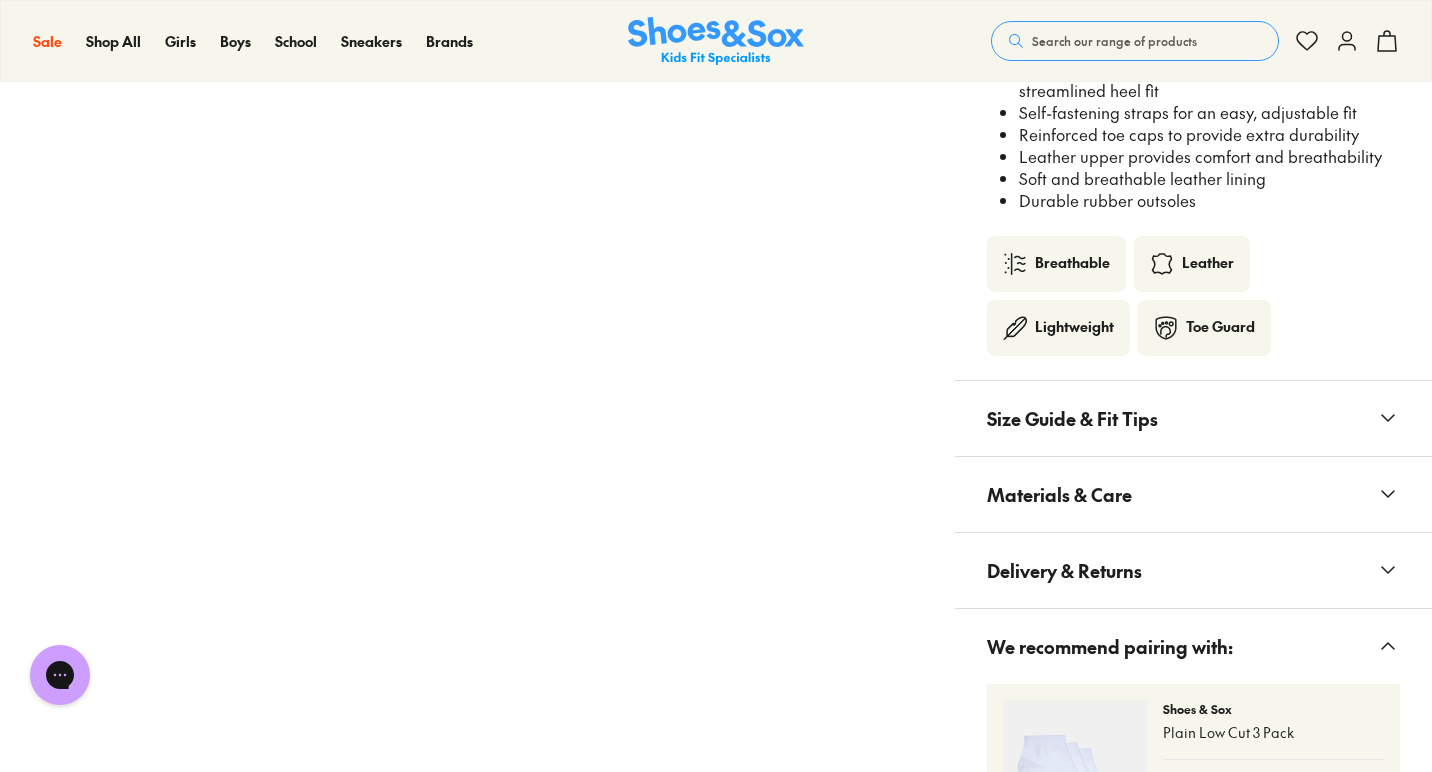 click on "Materials & Care" at bounding box center (1193, 494) 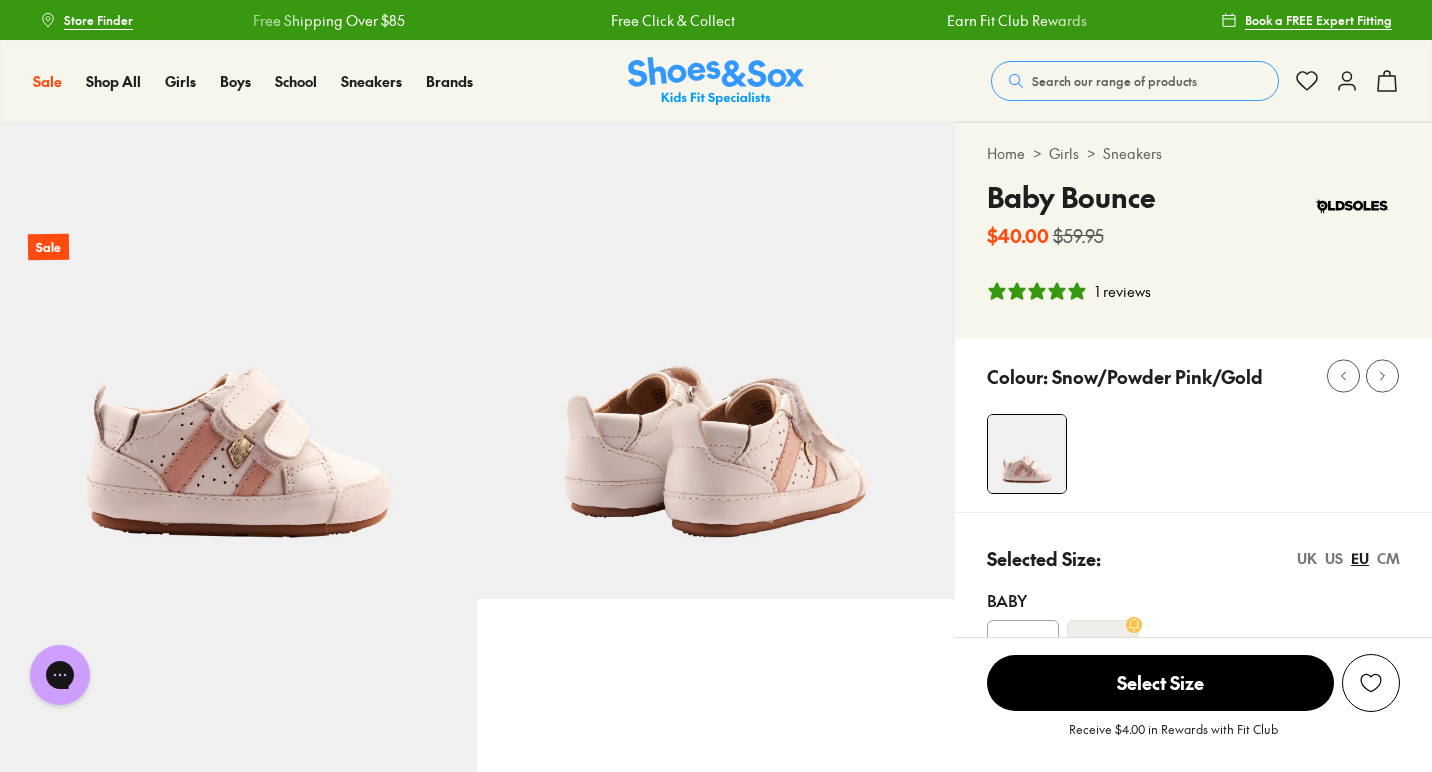 scroll, scrollTop: 0, scrollLeft: 0, axis: both 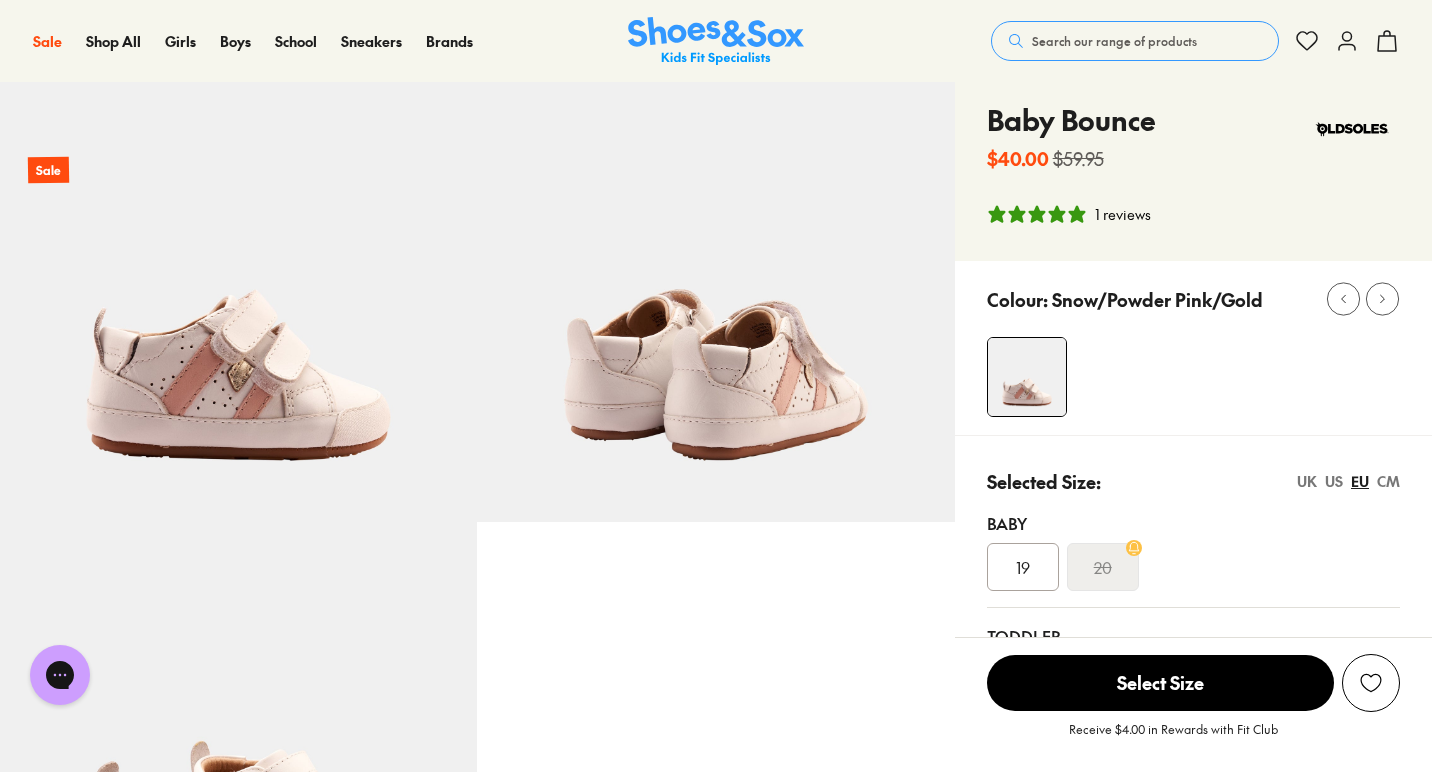 click on "Search our range of products" at bounding box center (1114, 41) 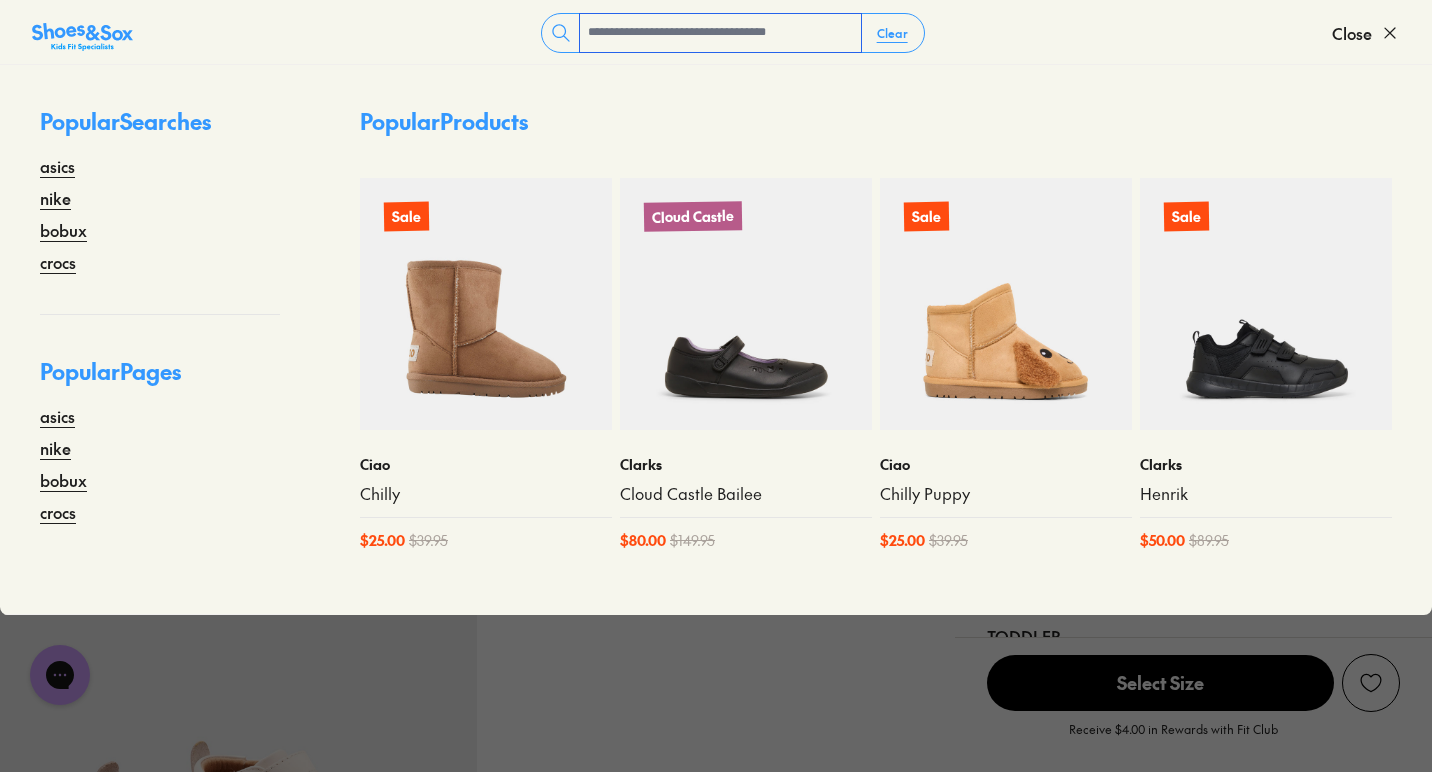 paste on "*******" 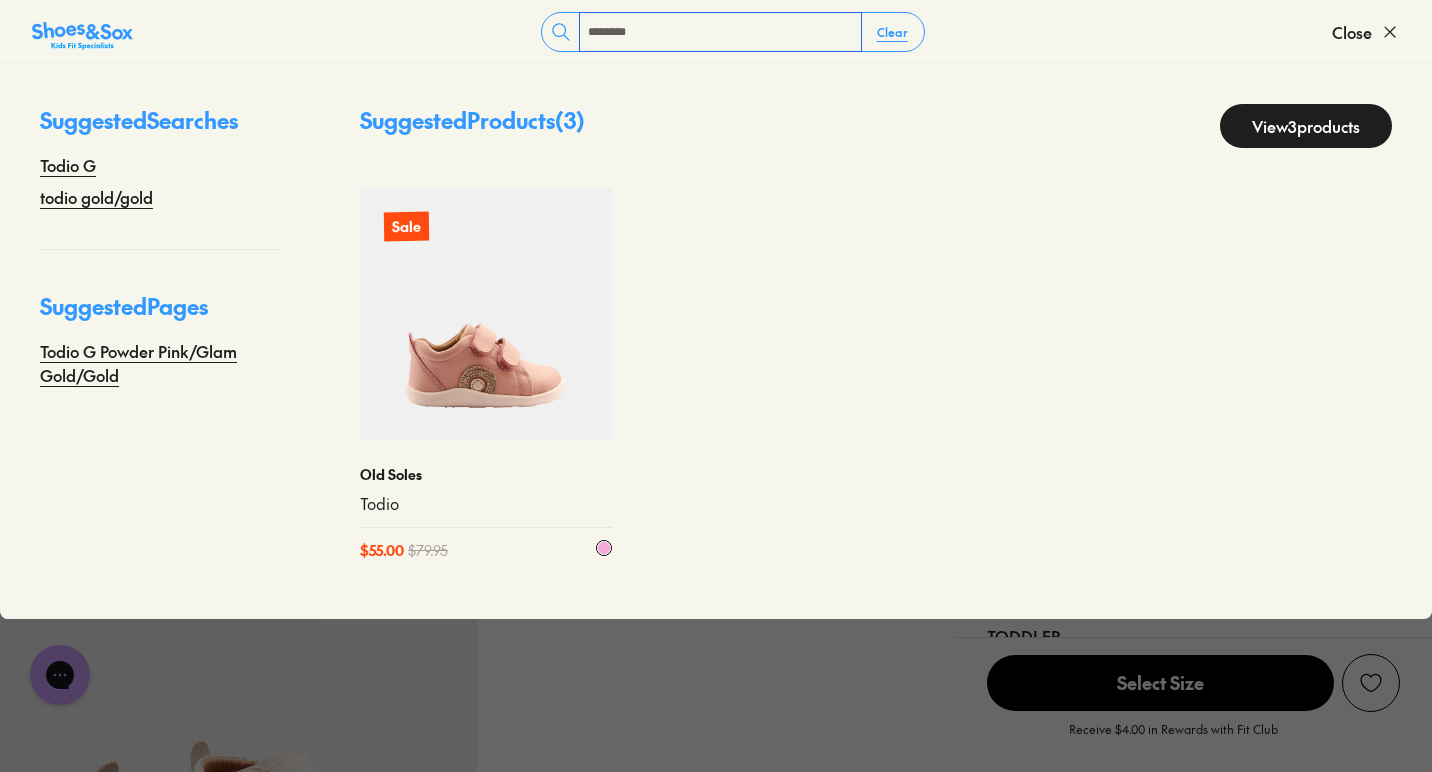type on "*******" 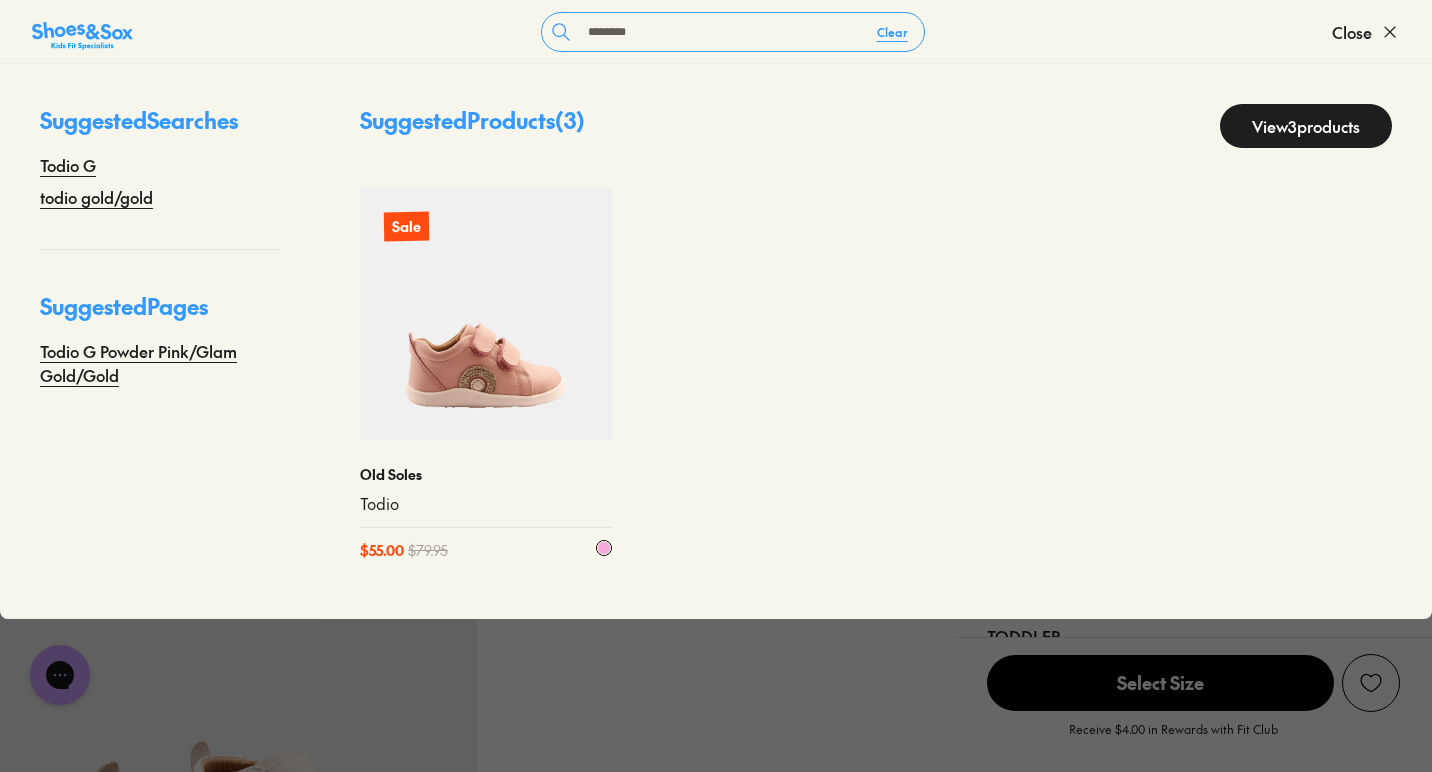 click at bounding box center [486, 314] 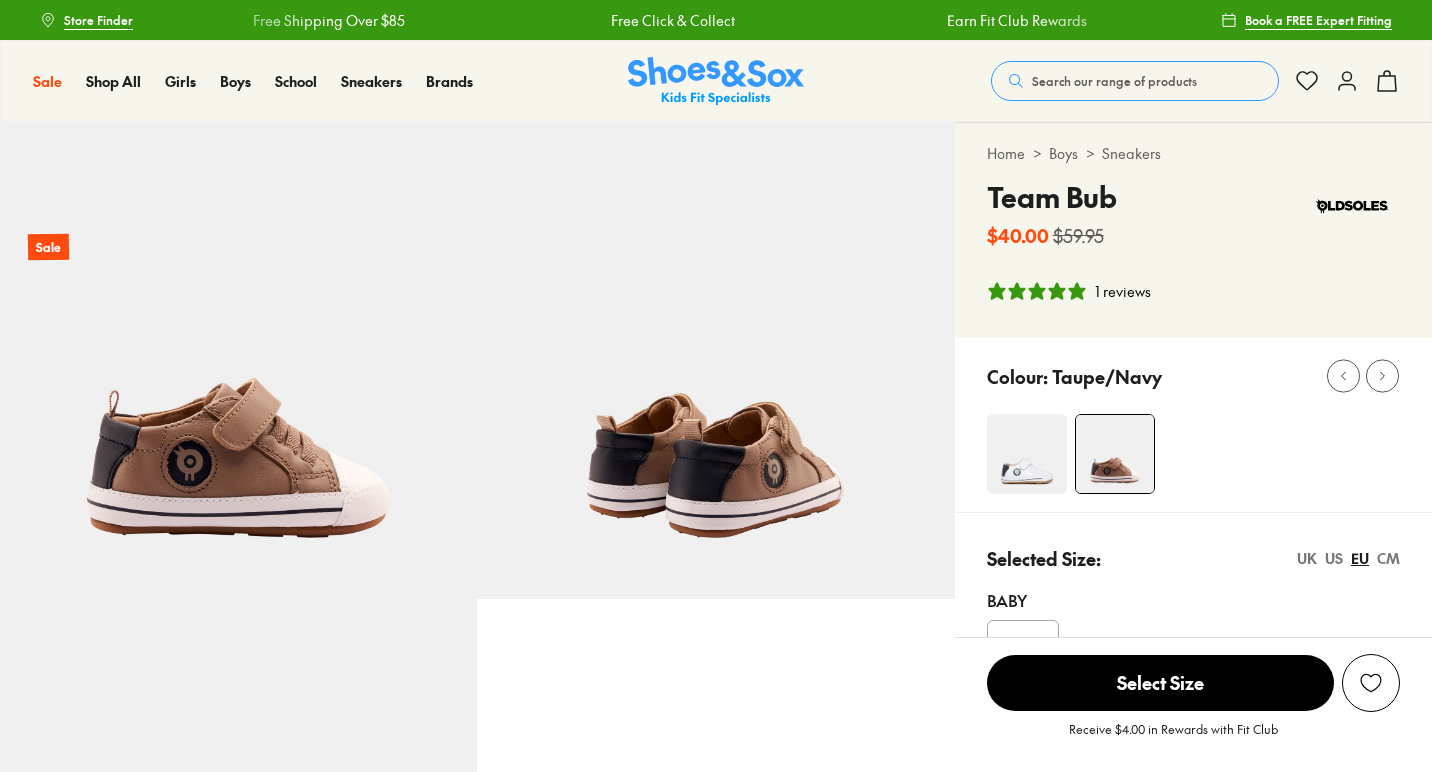 select on "*" 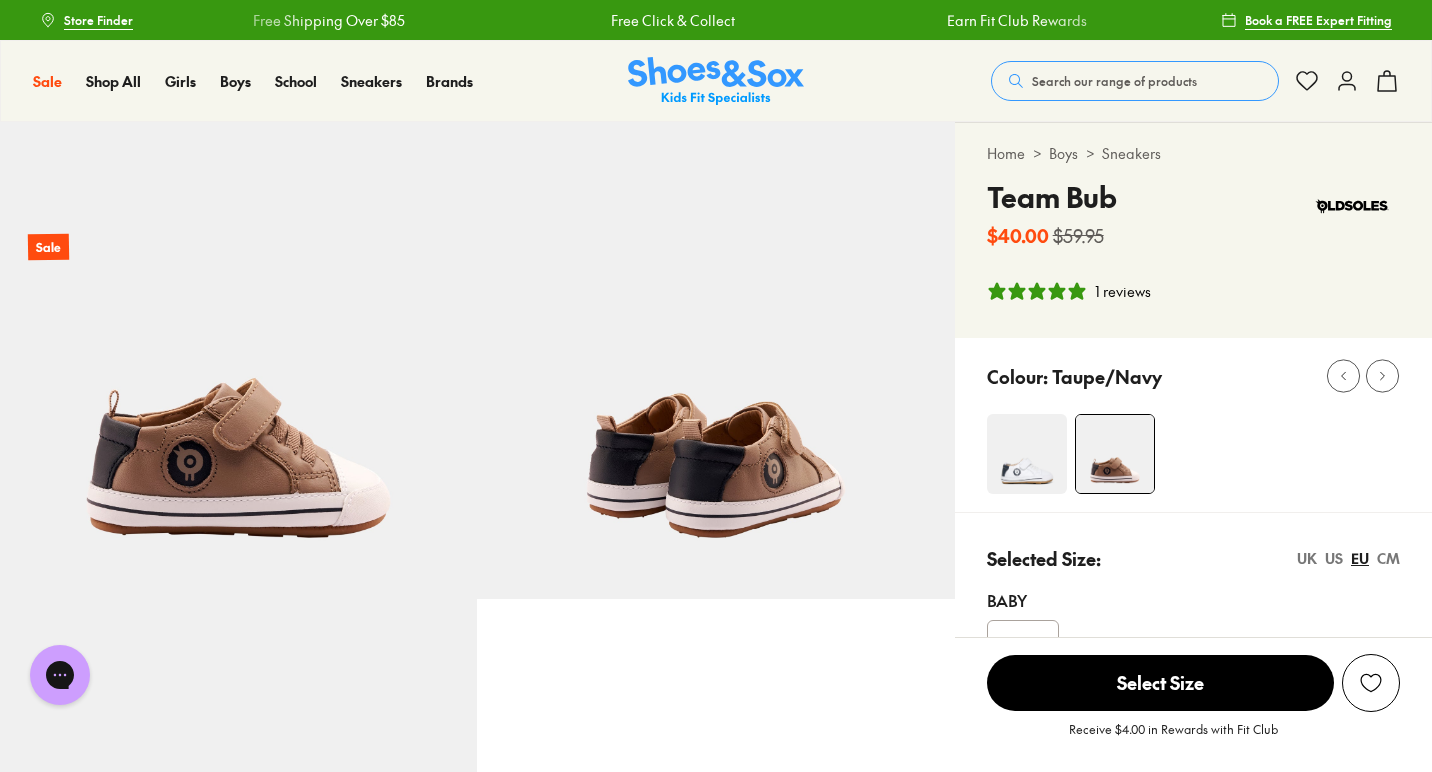 scroll, scrollTop: 0, scrollLeft: 0, axis: both 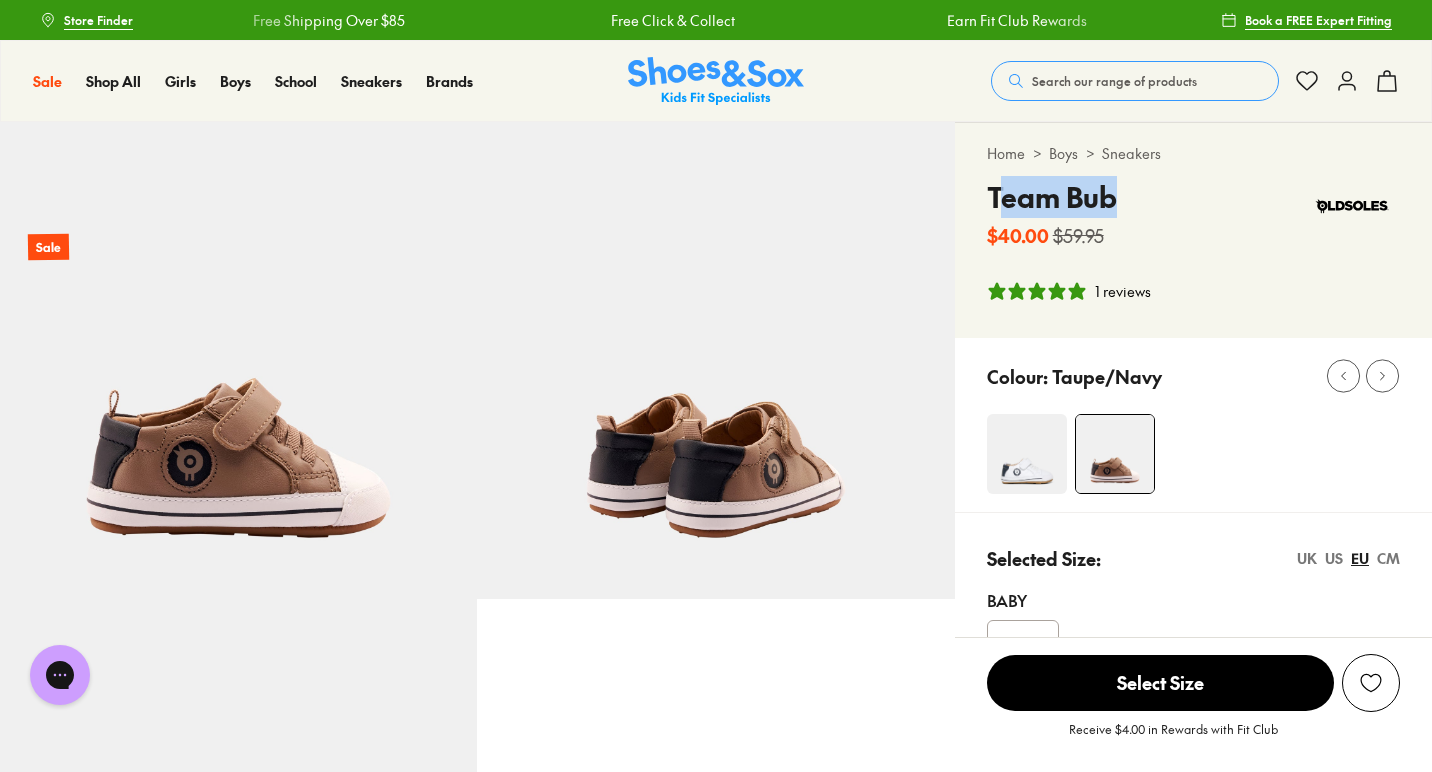 drag, startPoint x: 1119, startPoint y: 209, endPoint x: 997, endPoint y: 207, distance: 122.016396 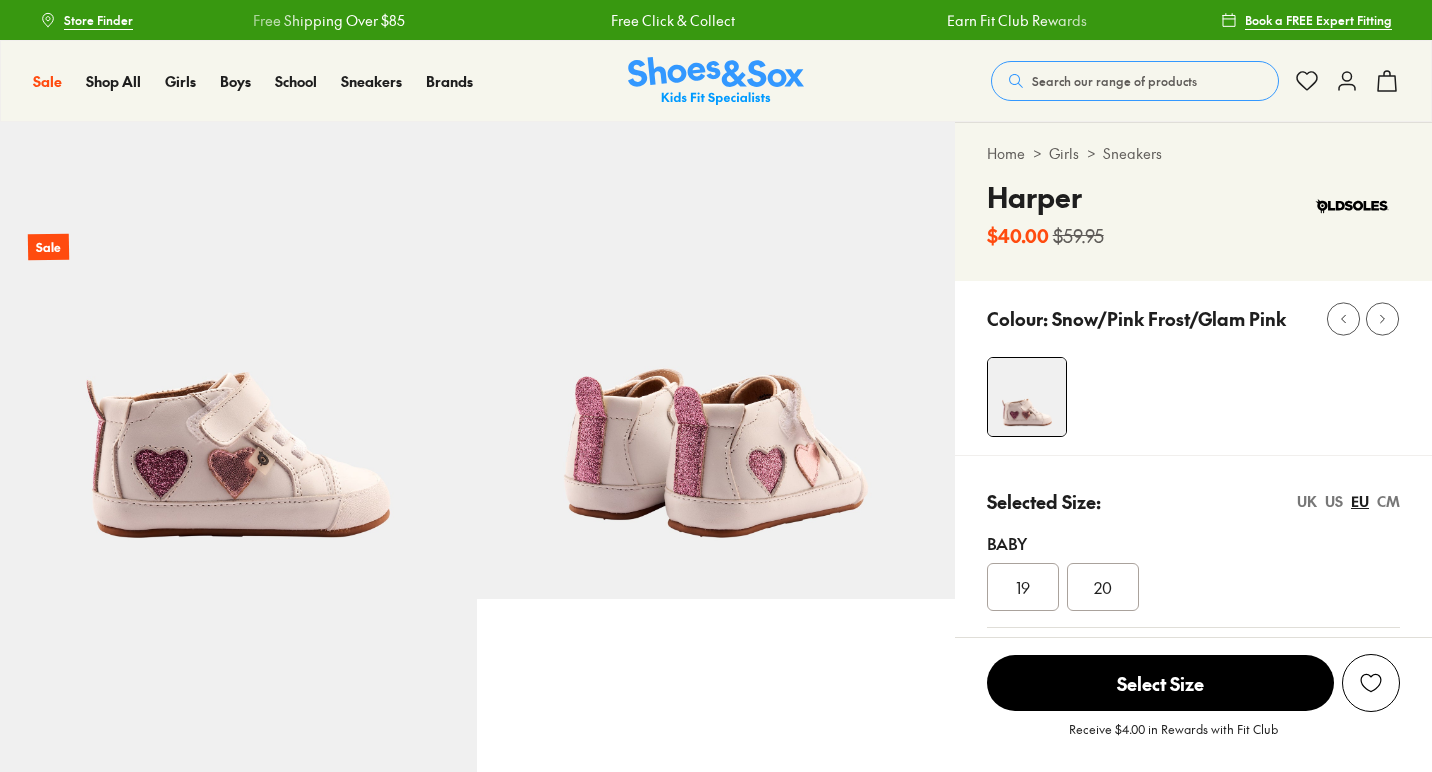 select on "*" 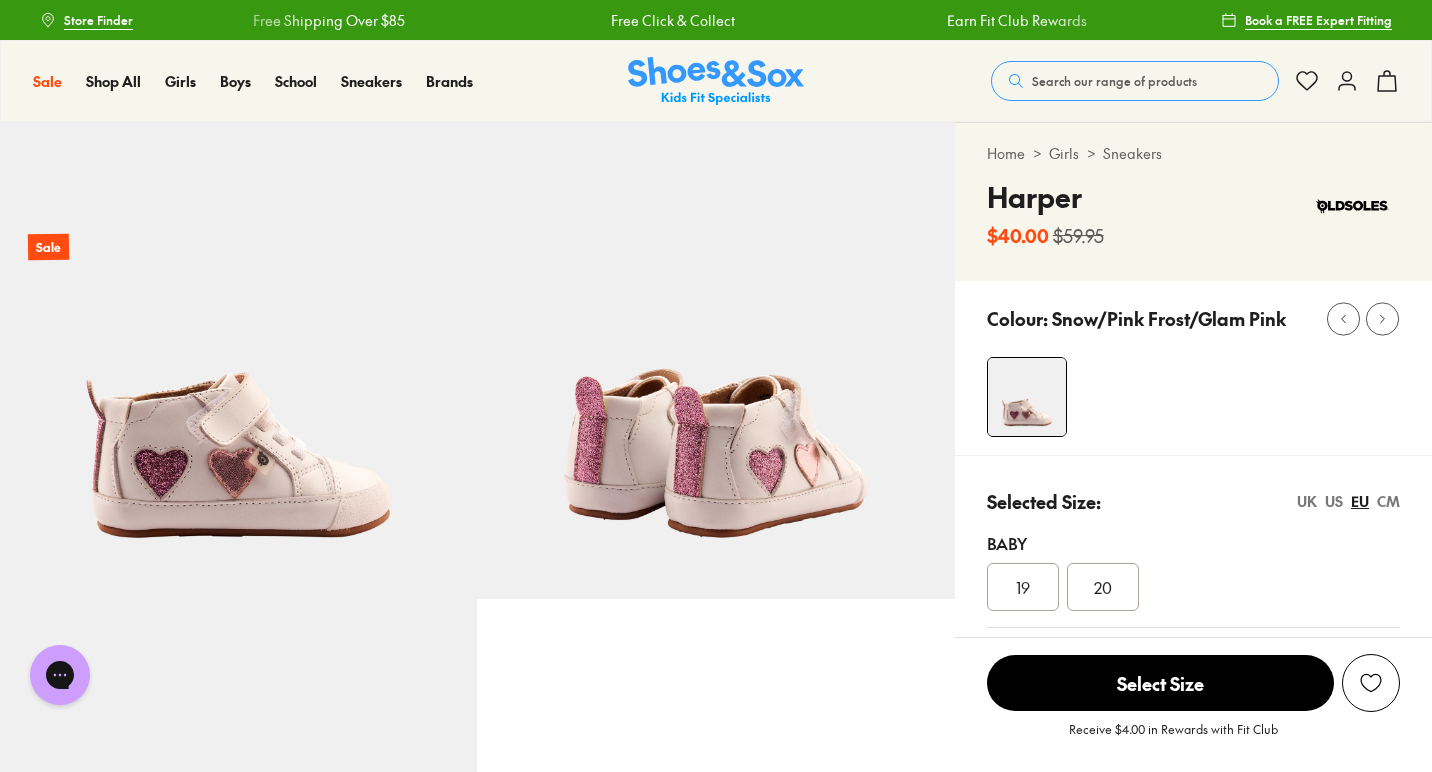 scroll, scrollTop: 0, scrollLeft: 0, axis: both 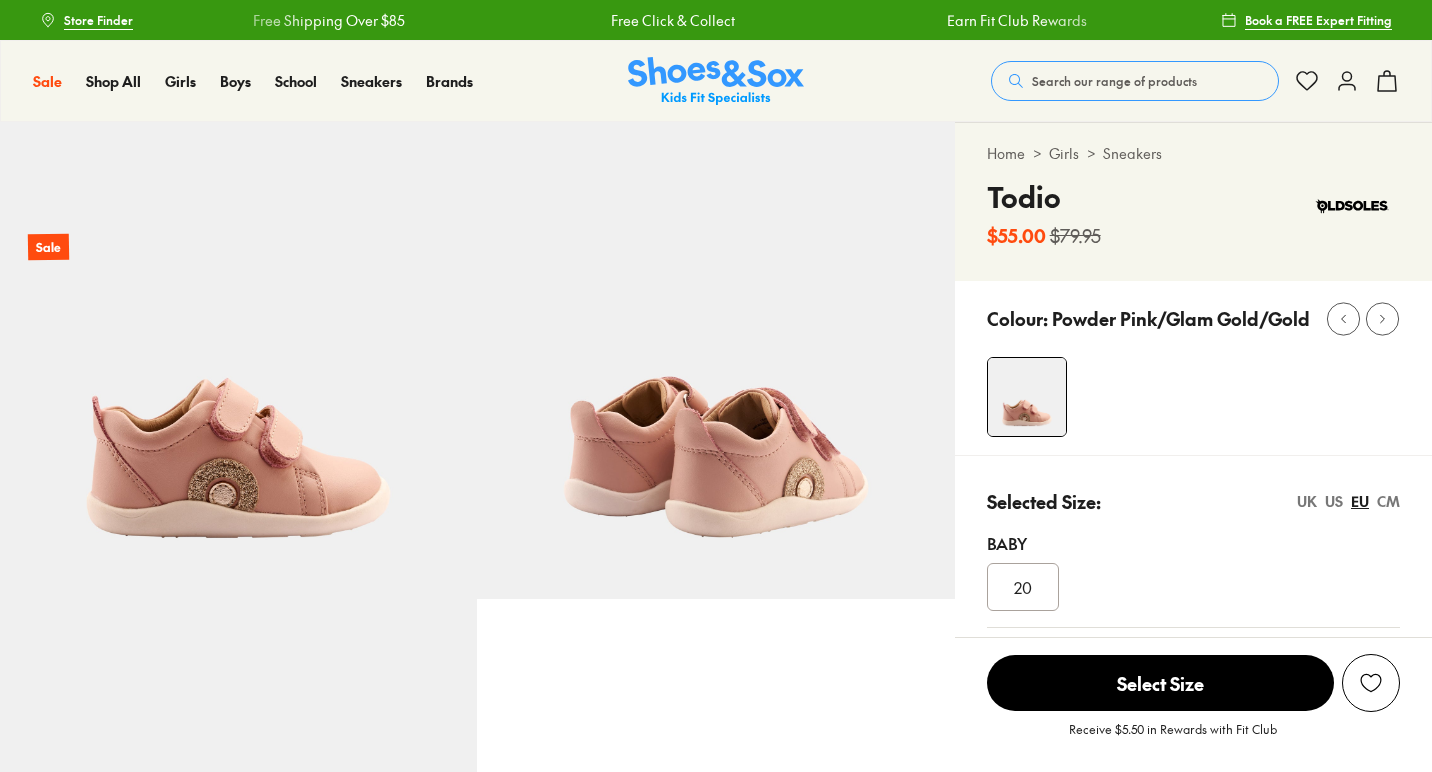 select on "*" 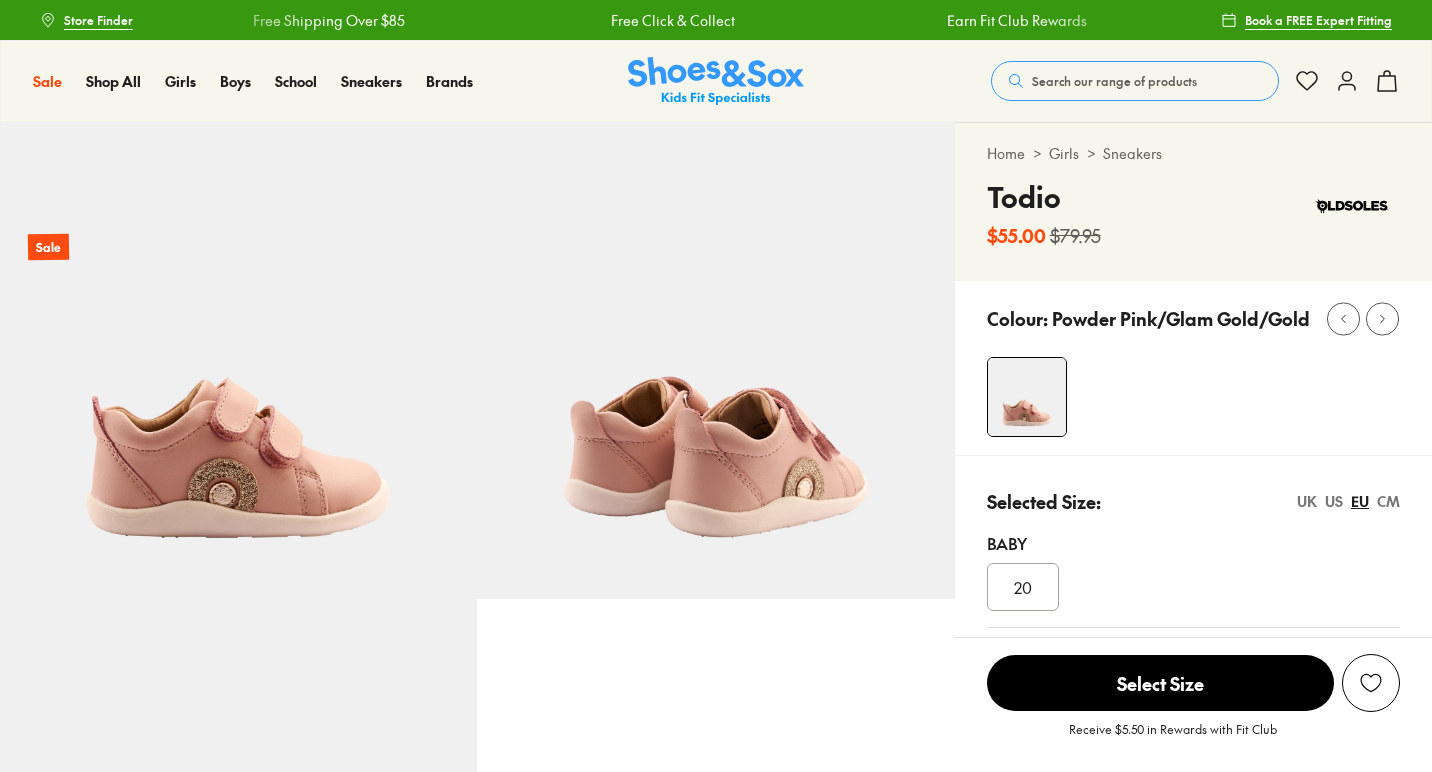 scroll, scrollTop: 0, scrollLeft: 0, axis: both 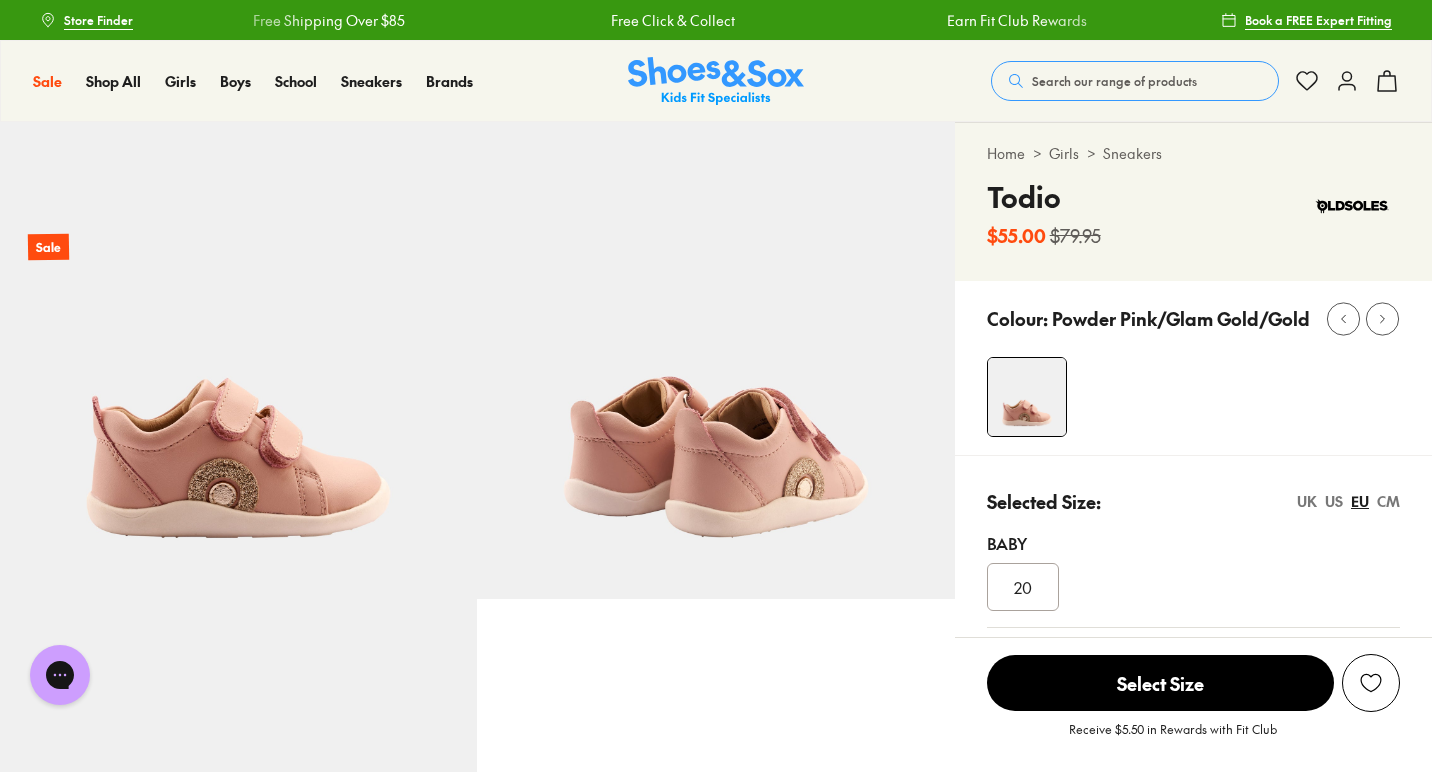 click 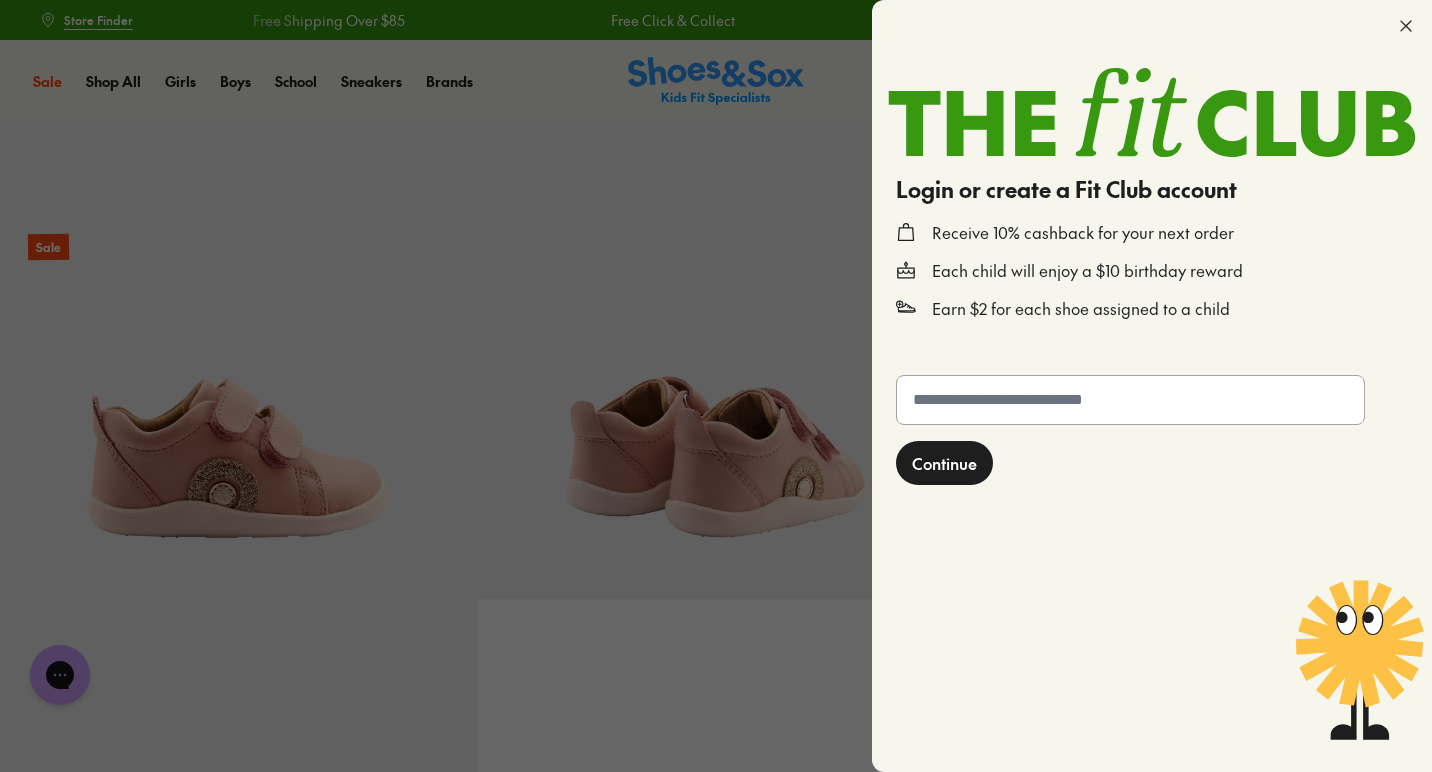 click 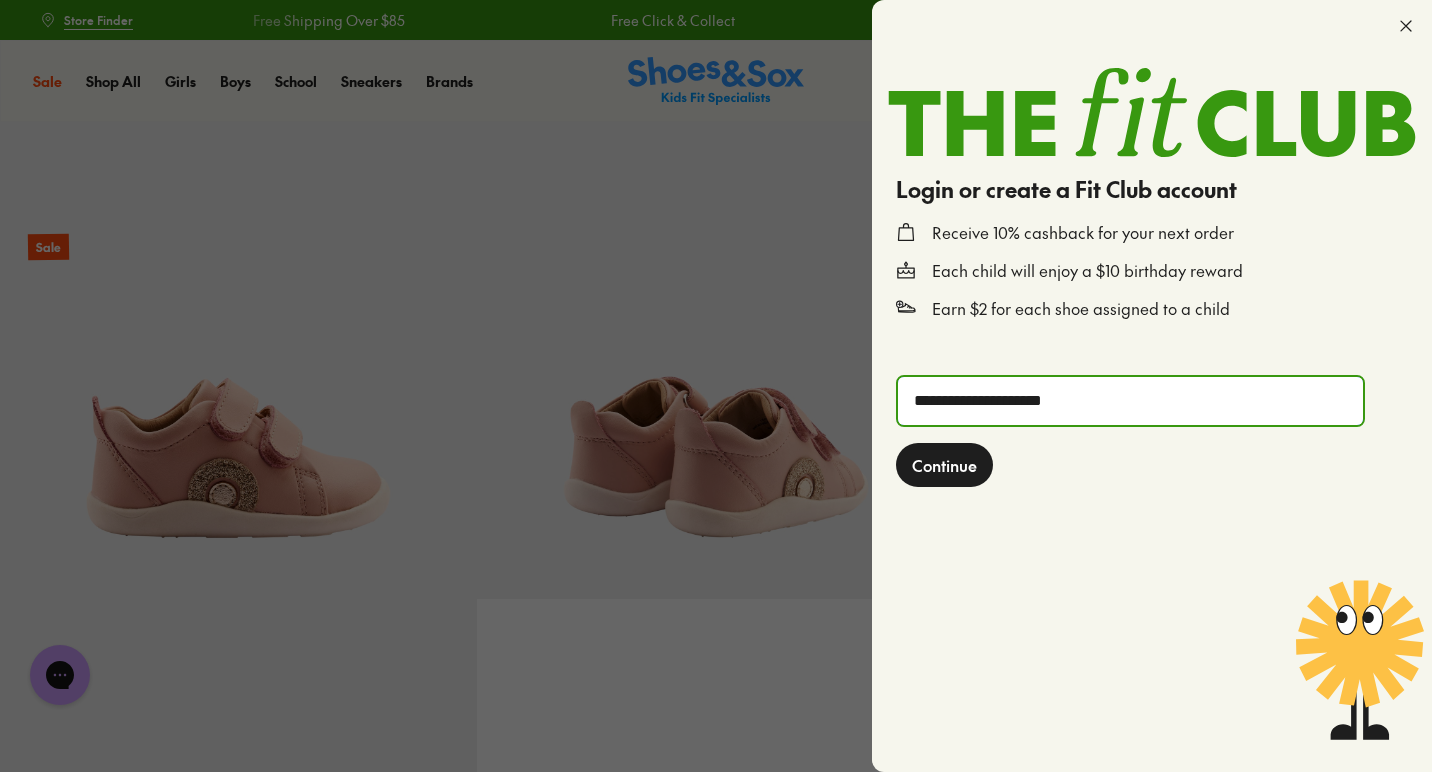 type on "**********" 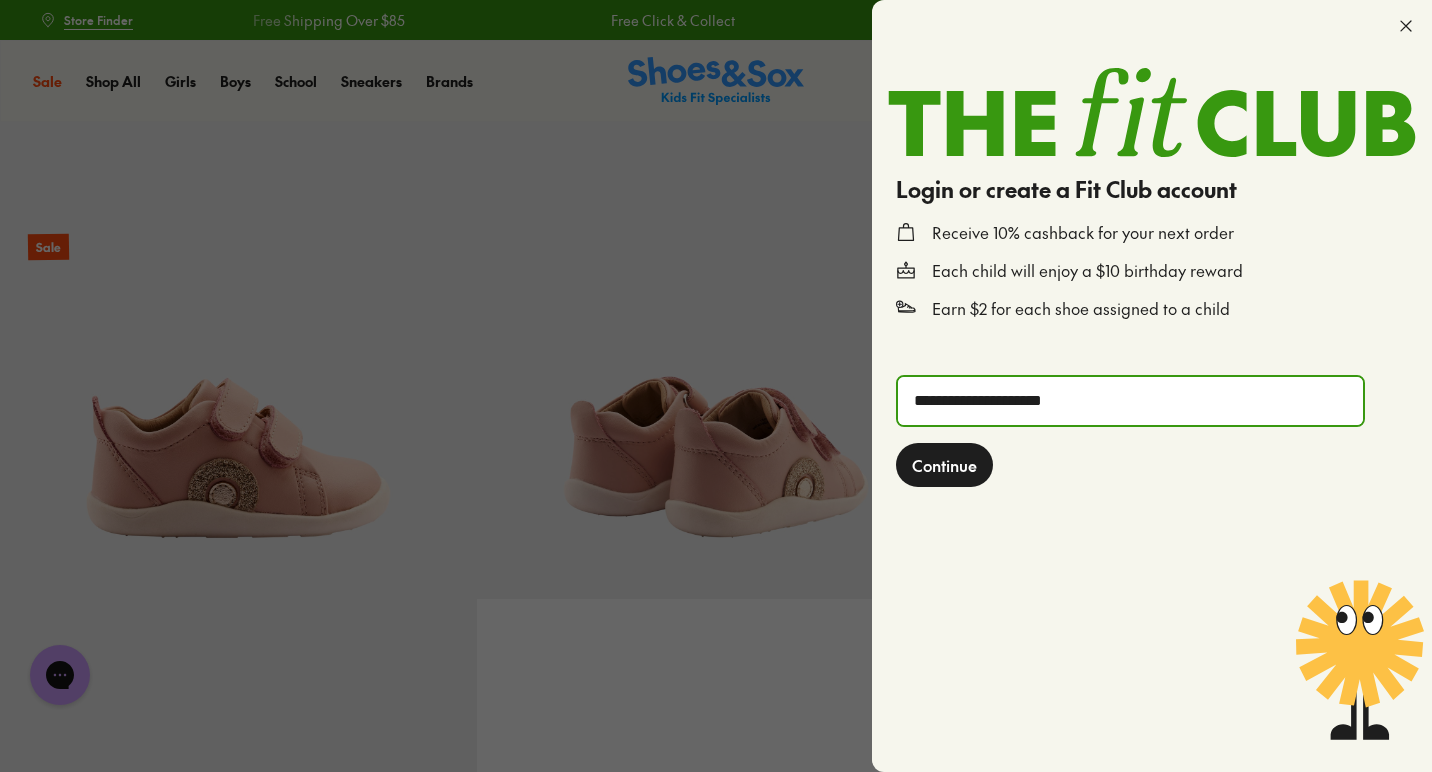 click on "Continue" 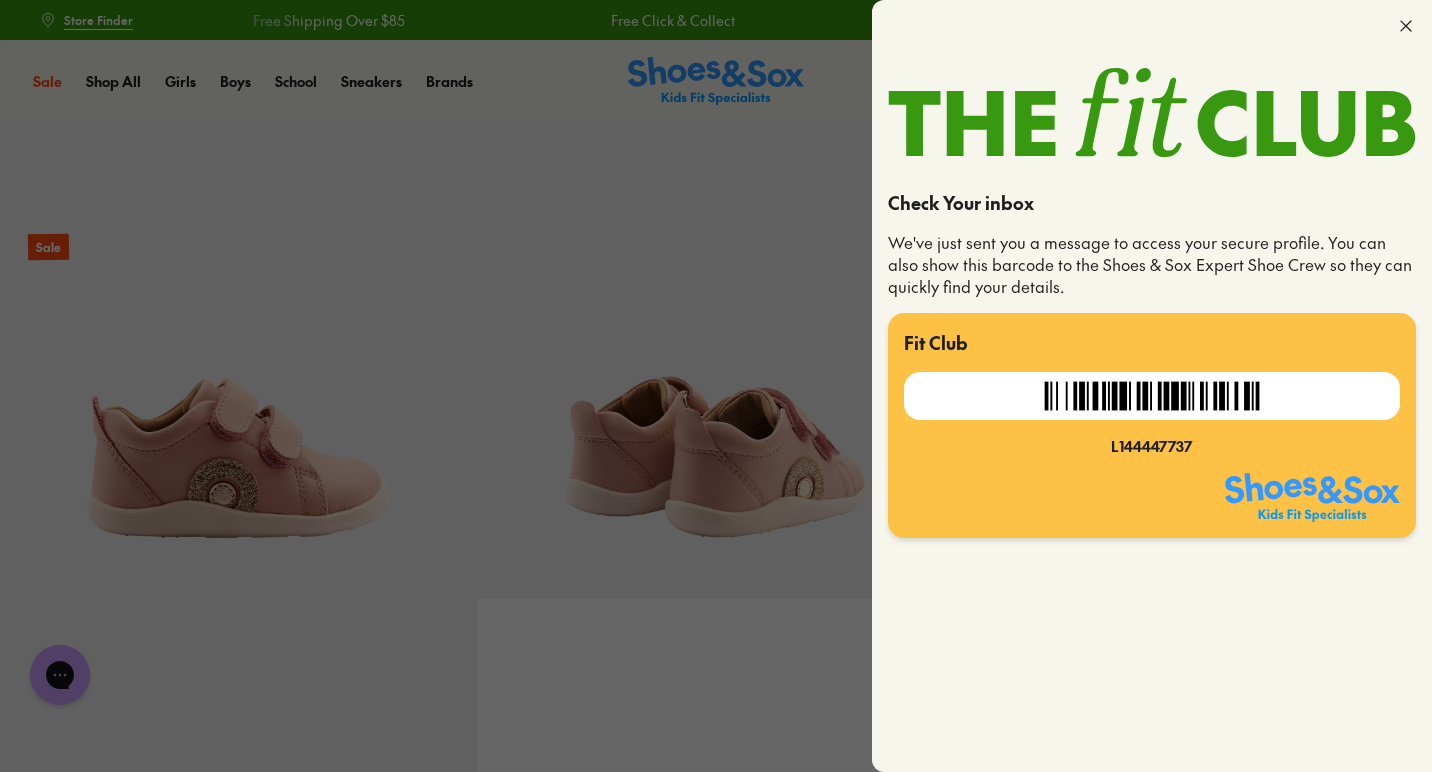 click 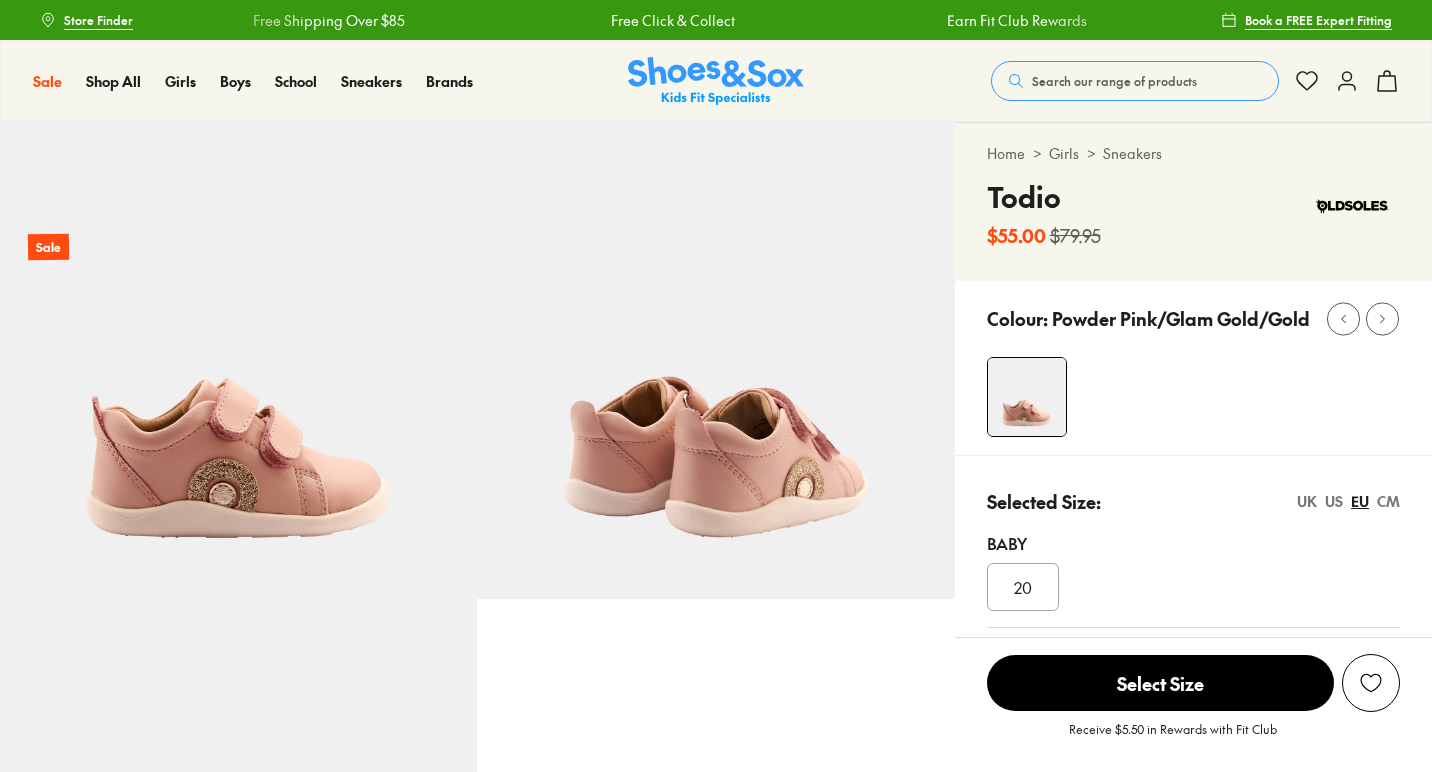select on "*" 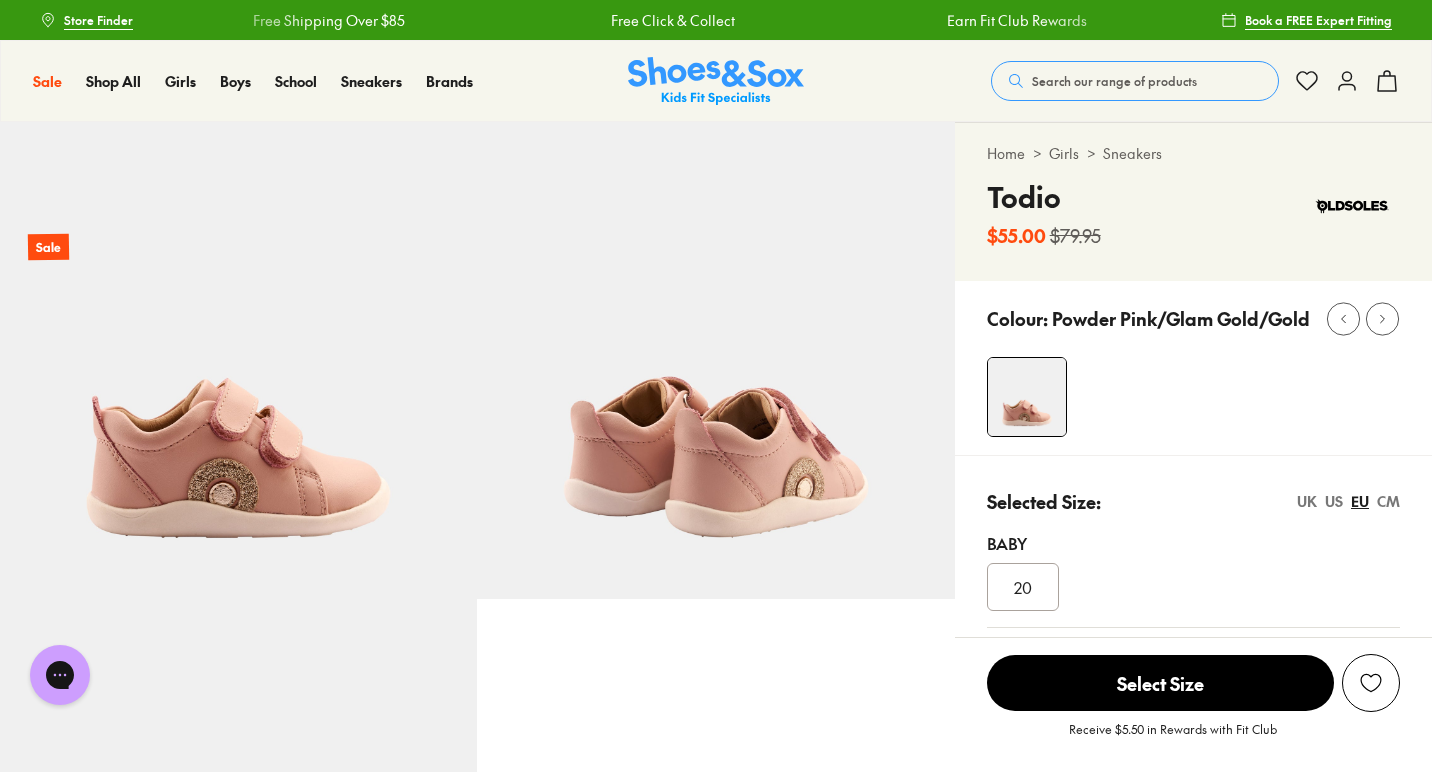 scroll, scrollTop: 0, scrollLeft: 0, axis: both 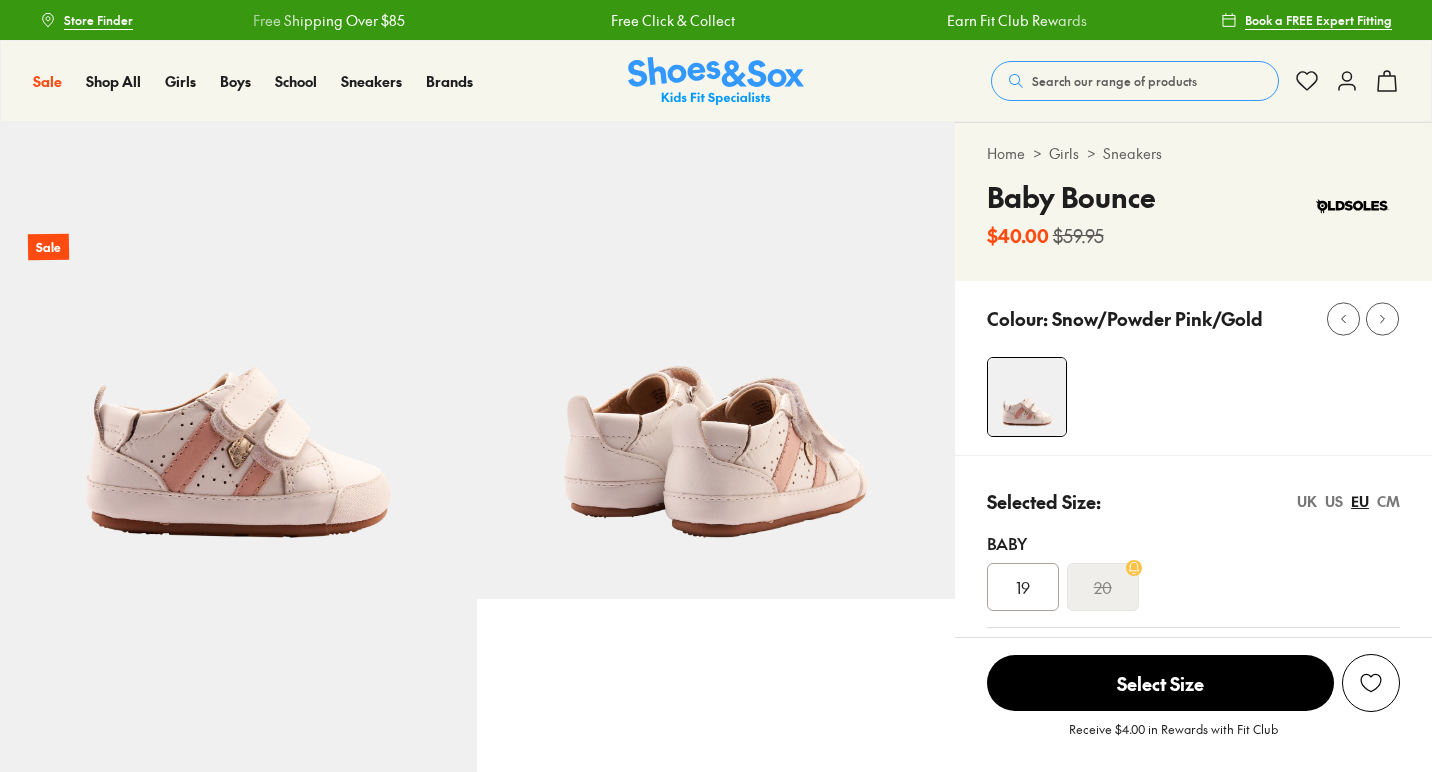 select on "*" 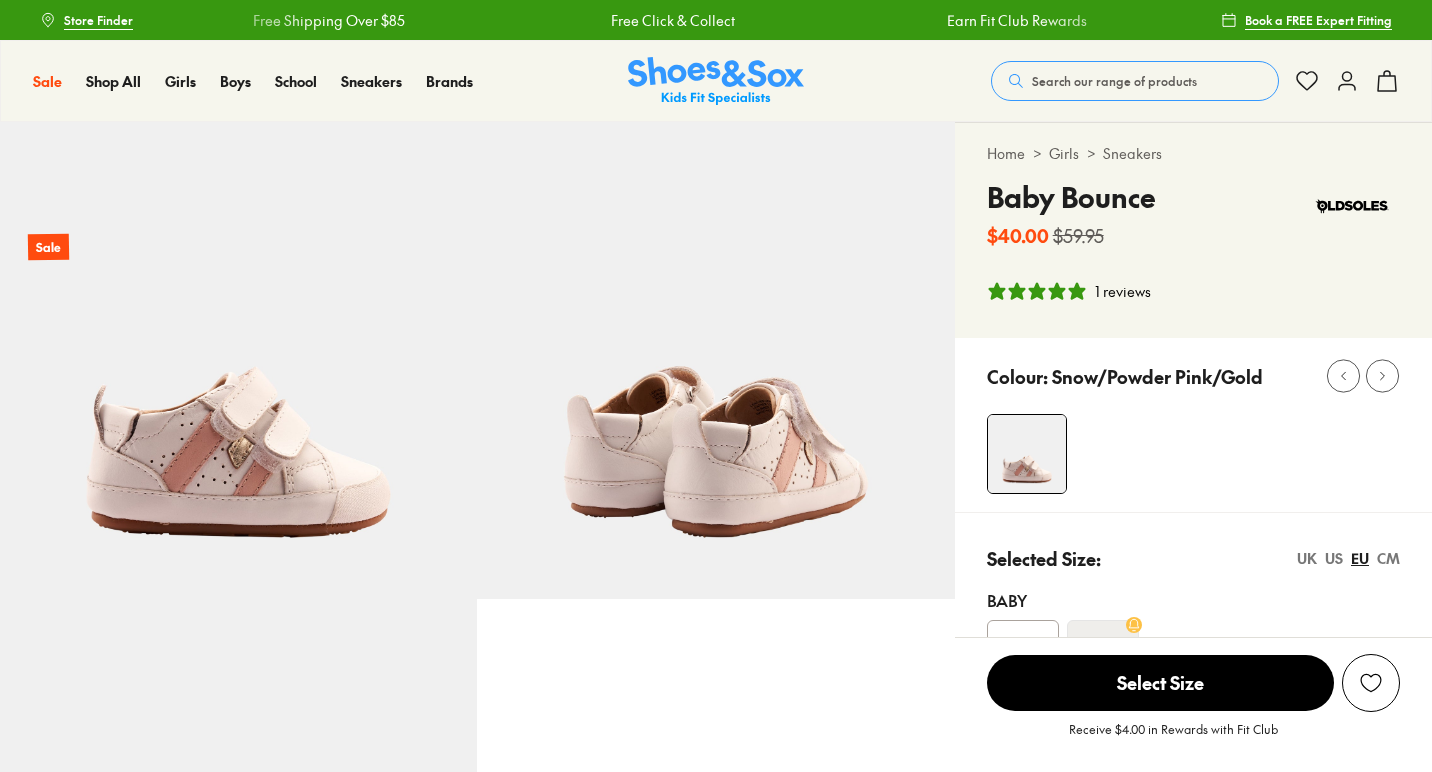 scroll, scrollTop: 350, scrollLeft: 0, axis: vertical 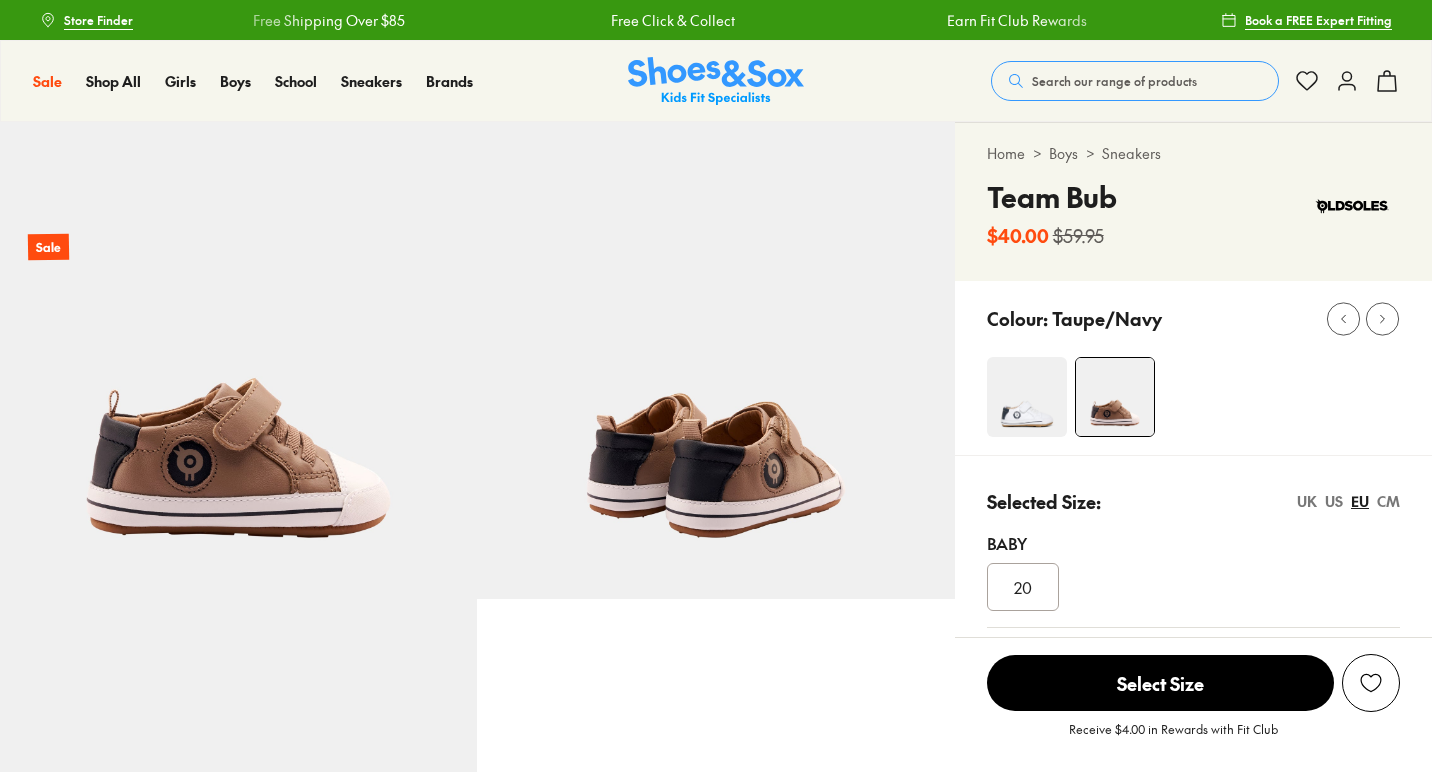 select on "*" 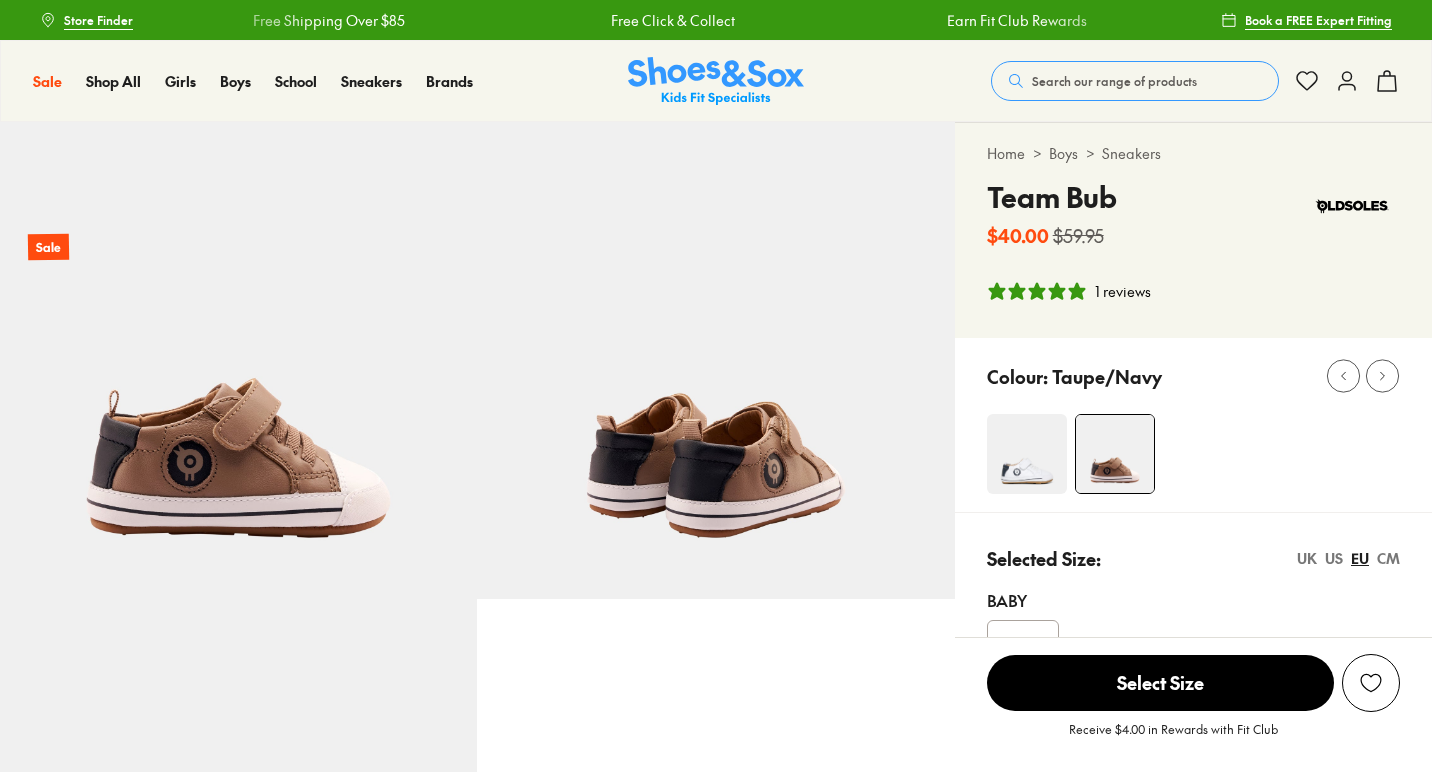 scroll, scrollTop: 0, scrollLeft: 0, axis: both 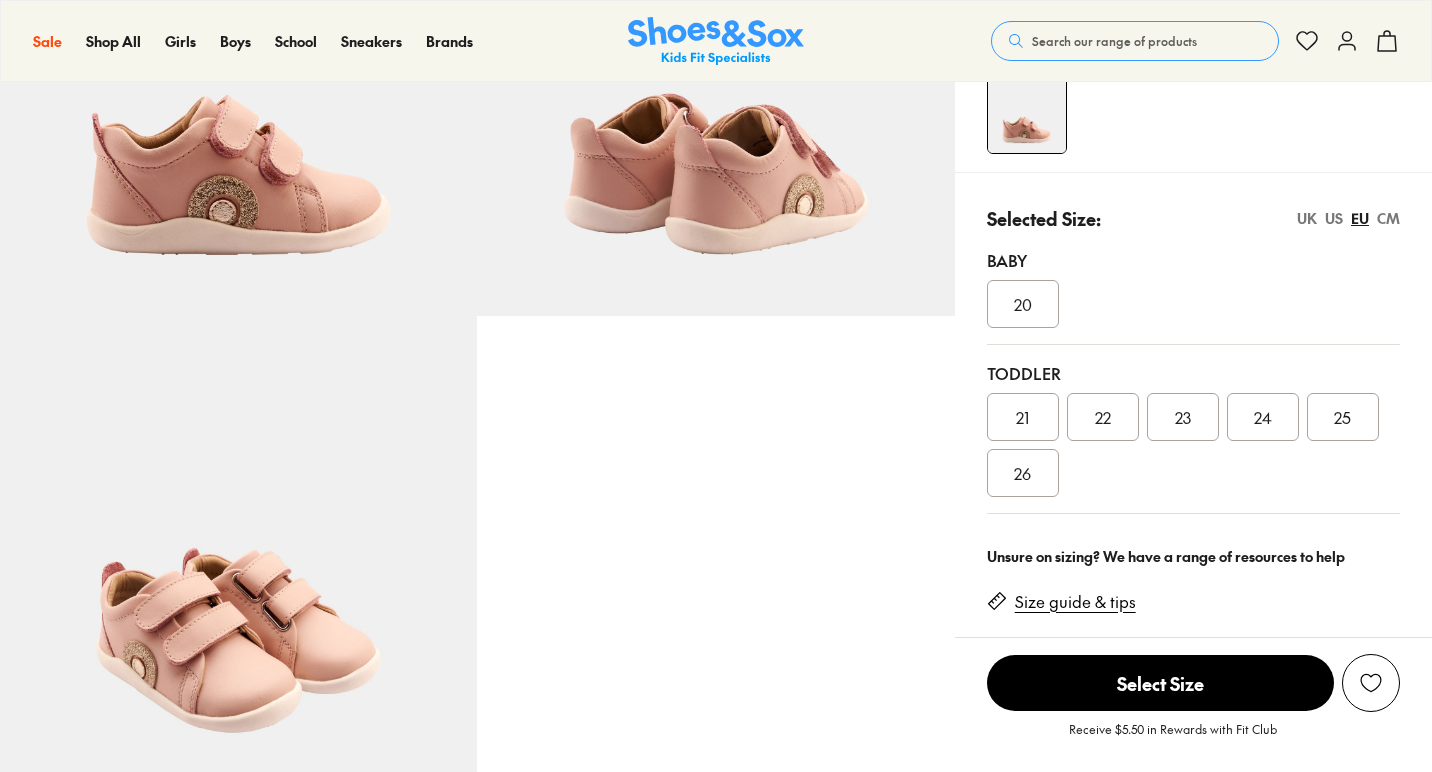 select on "*" 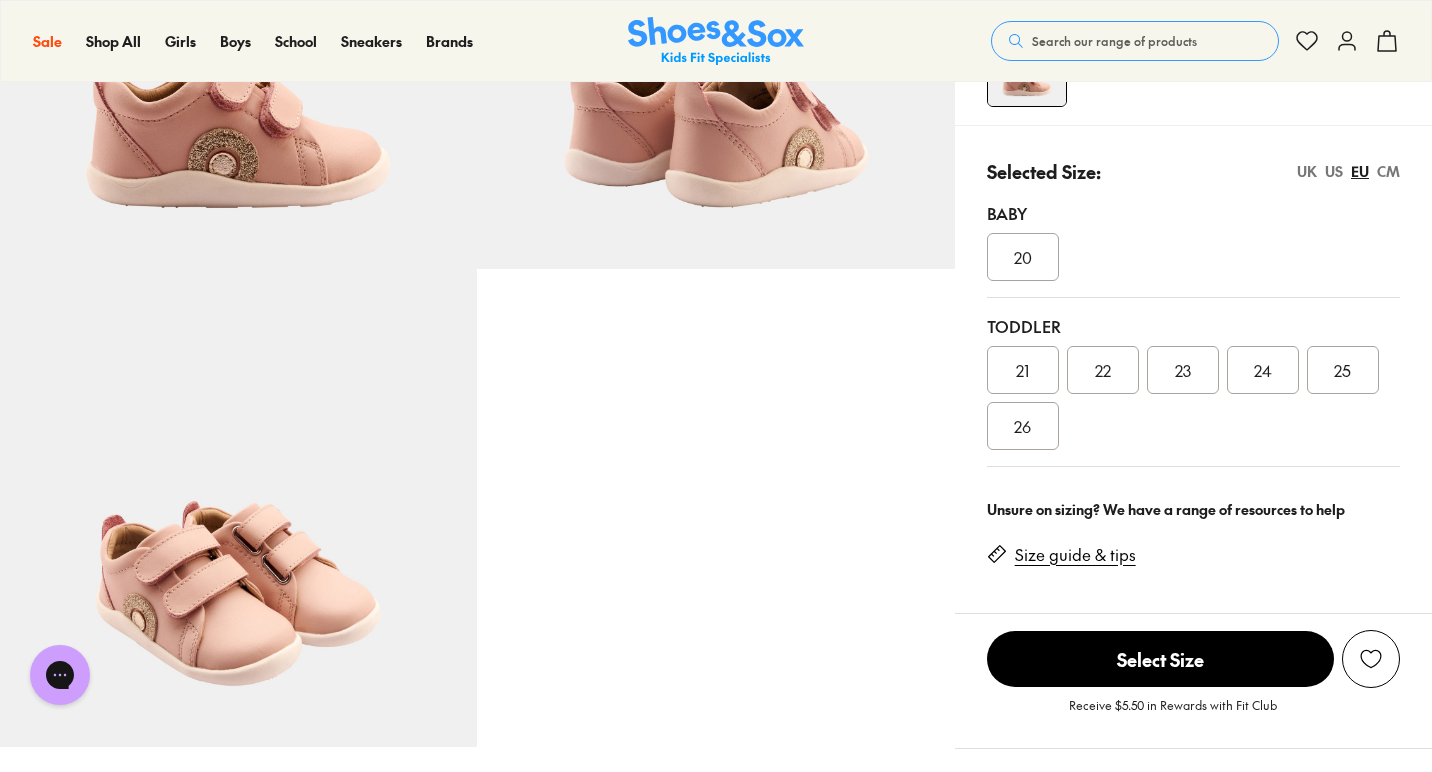 scroll, scrollTop: 239, scrollLeft: 0, axis: vertical 